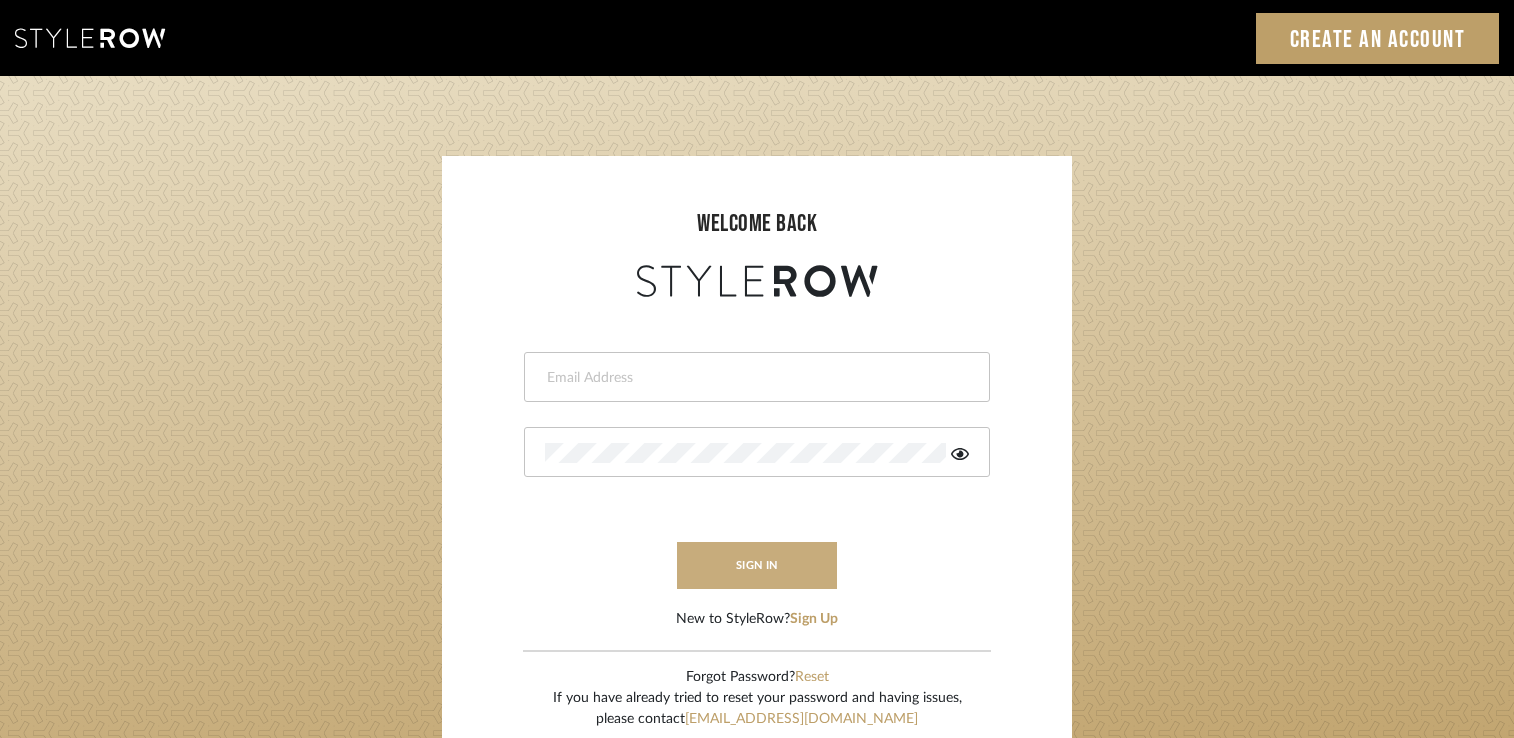 scroll, scrollTop: 0, scrollLeft: 0, axis: both 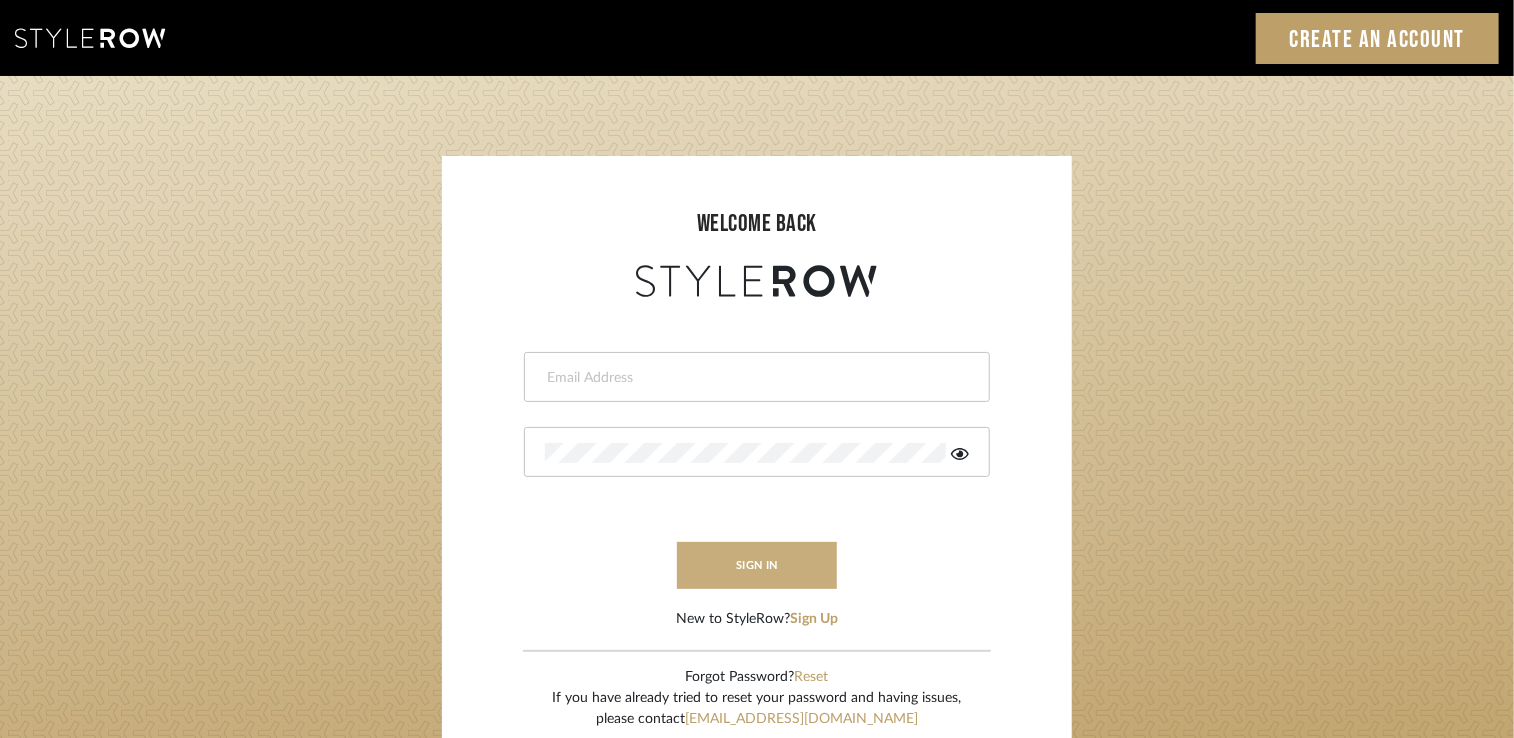 type on "intern@thecbg.ca" 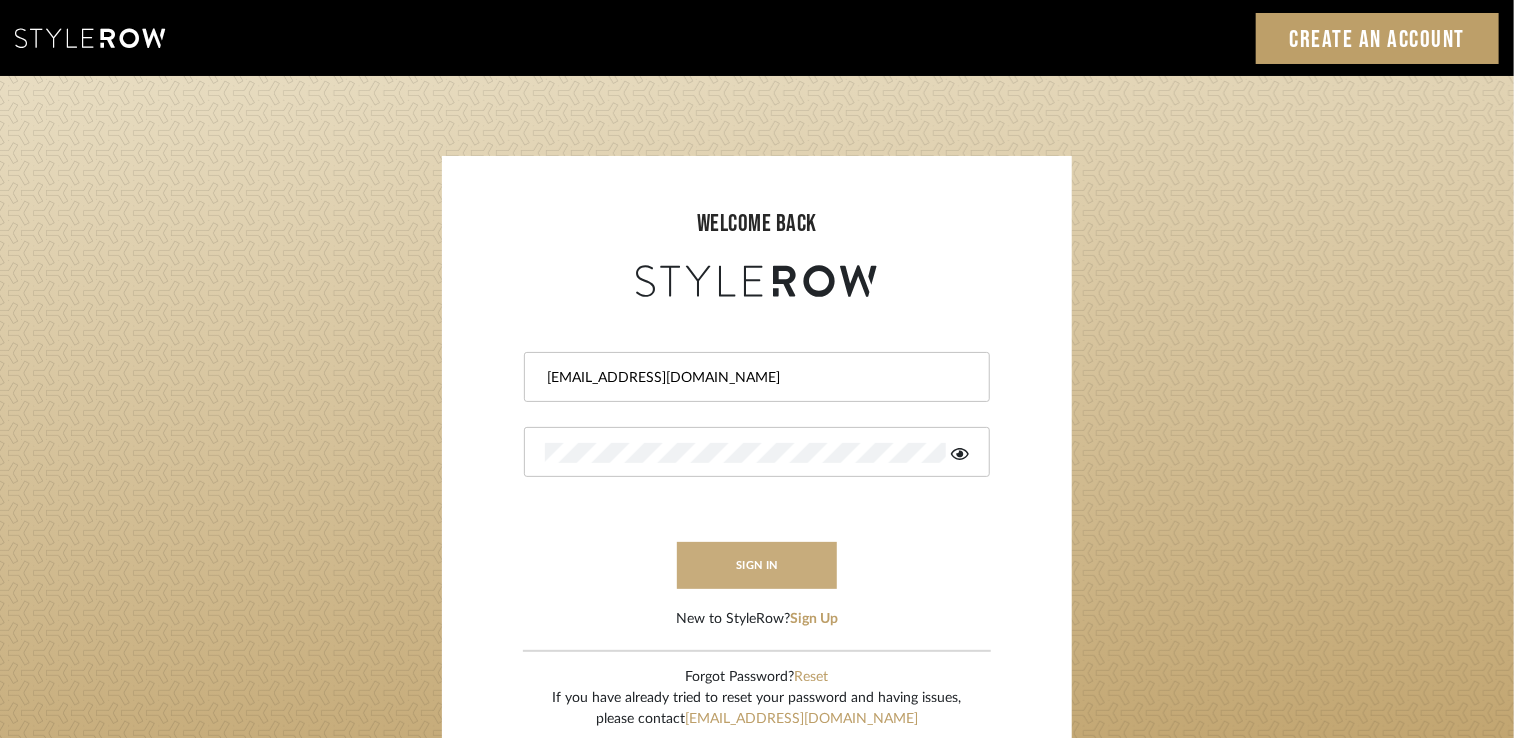 click on "sign in" at bounding box center (757, 565) 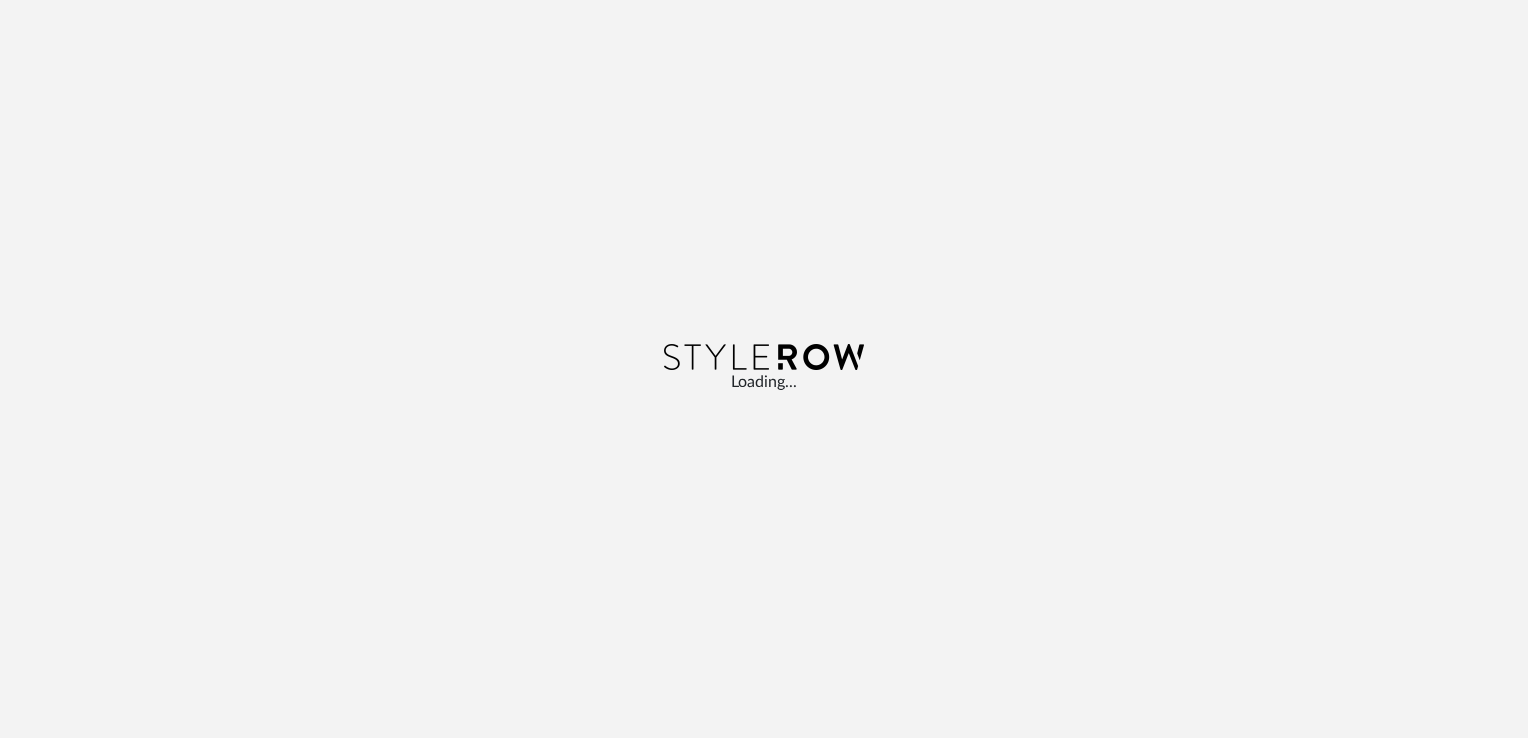 scroll, scrollTop: 0, scrollLeft: 0, axis: both 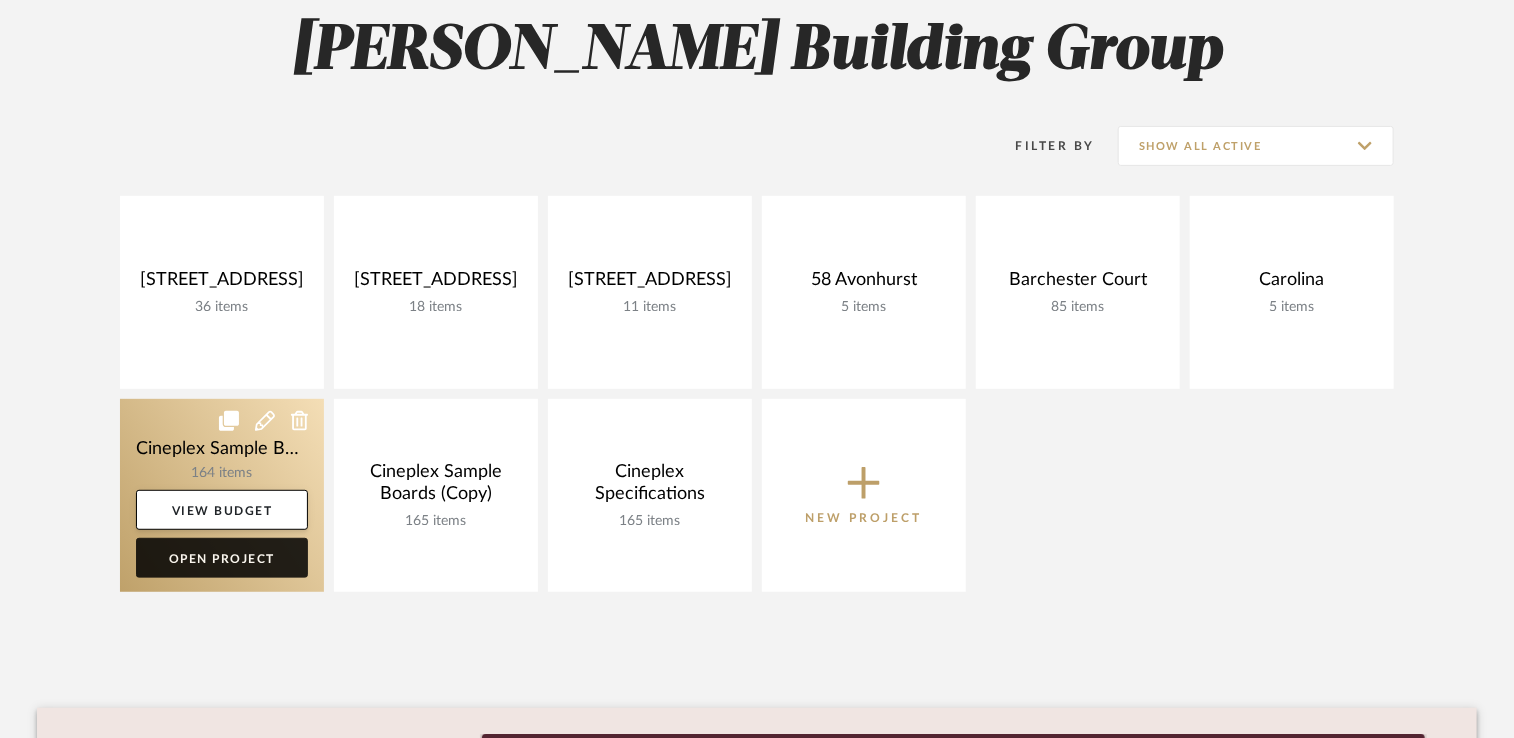 click on "Open Project" 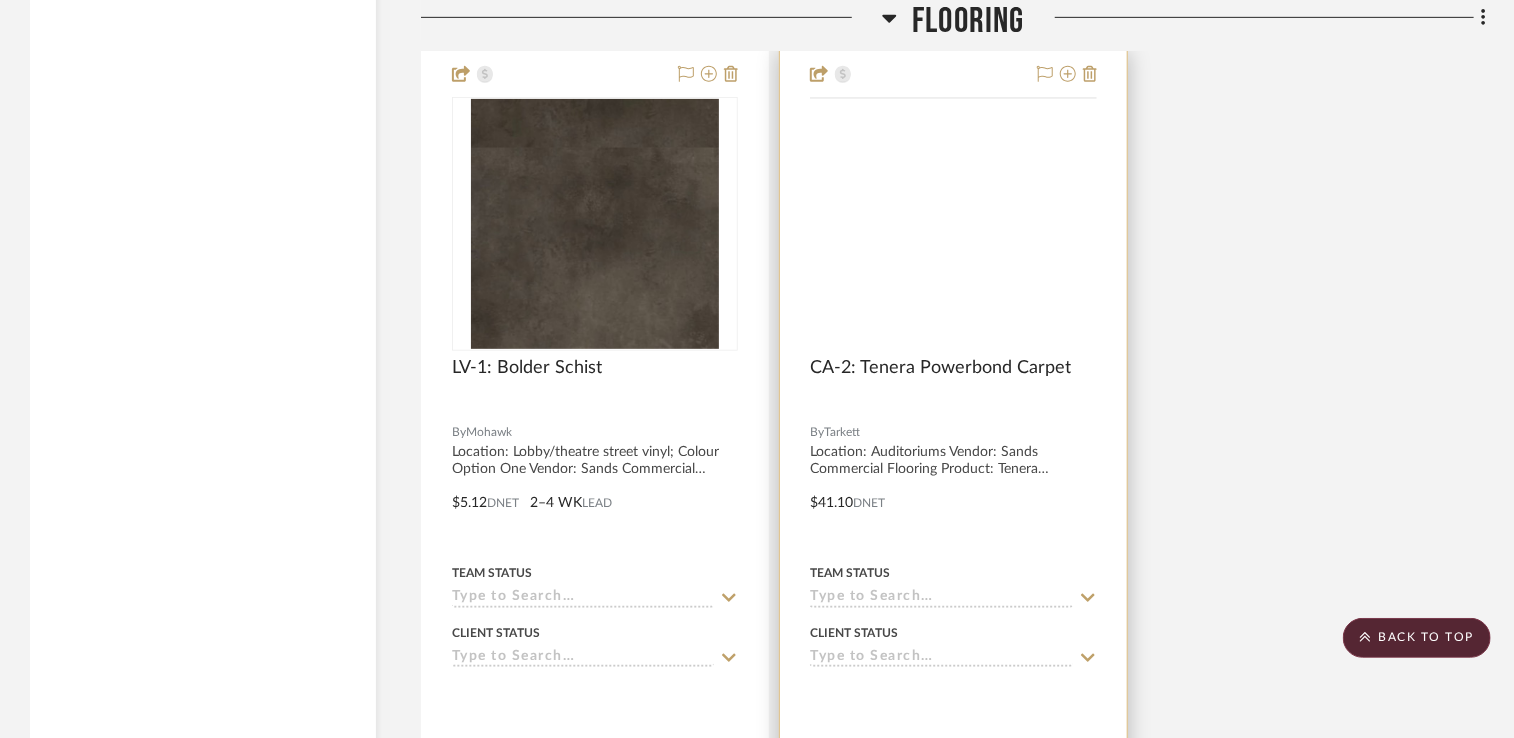 scroll, scrollTop: 4300, scrollLeft: 0, axis: vertical 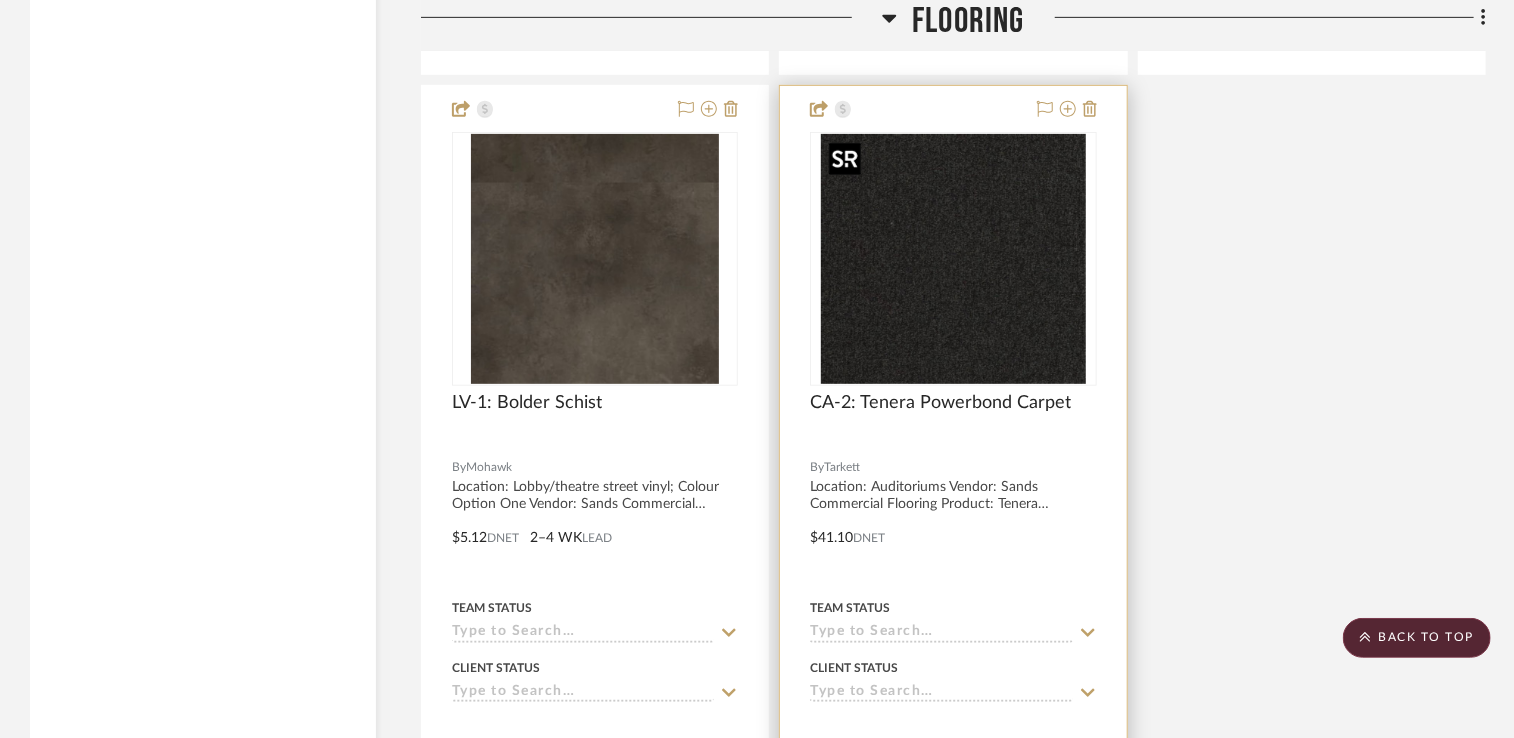 click at bounding box center (953, 259) 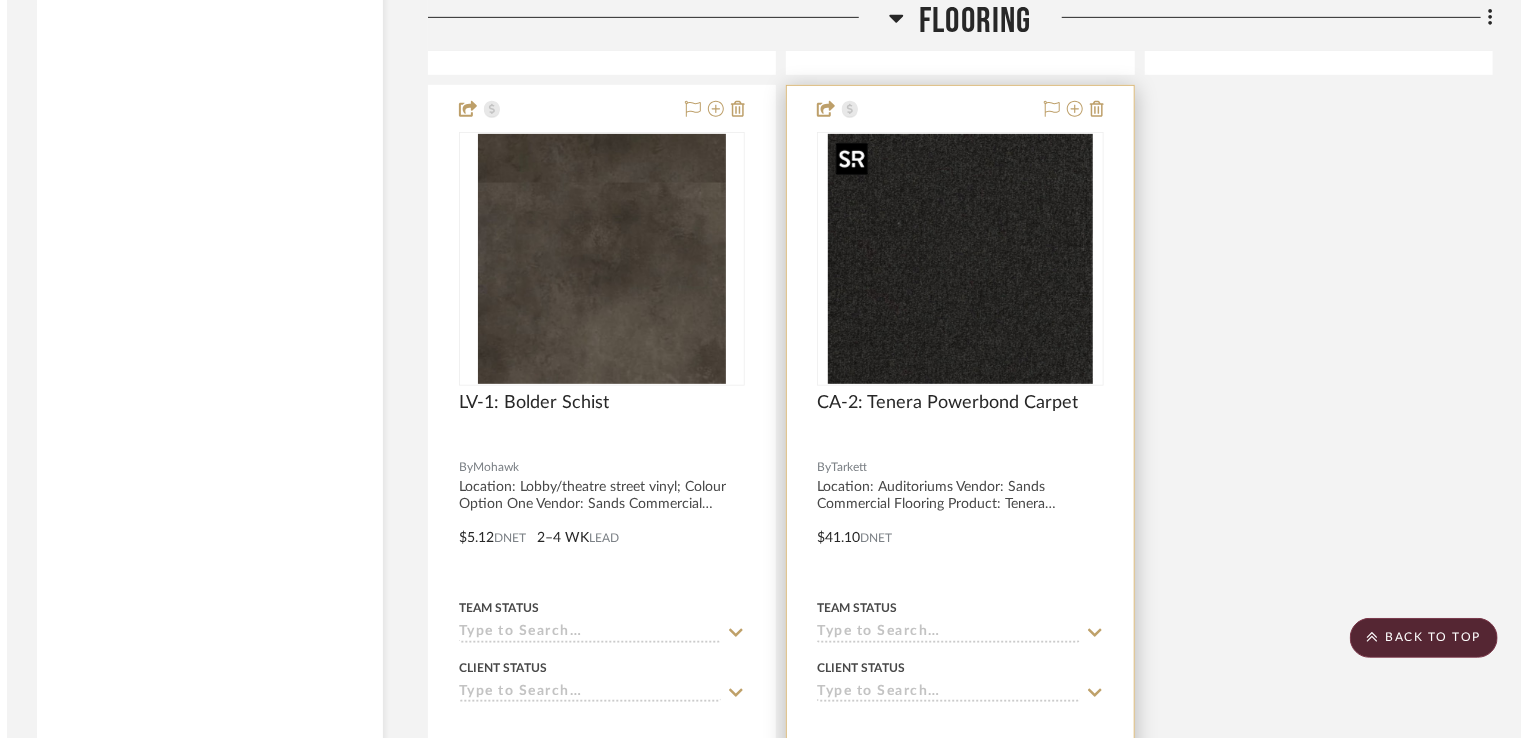 scroll, scrollTop: 0, scrollLeft: 0, axis: both 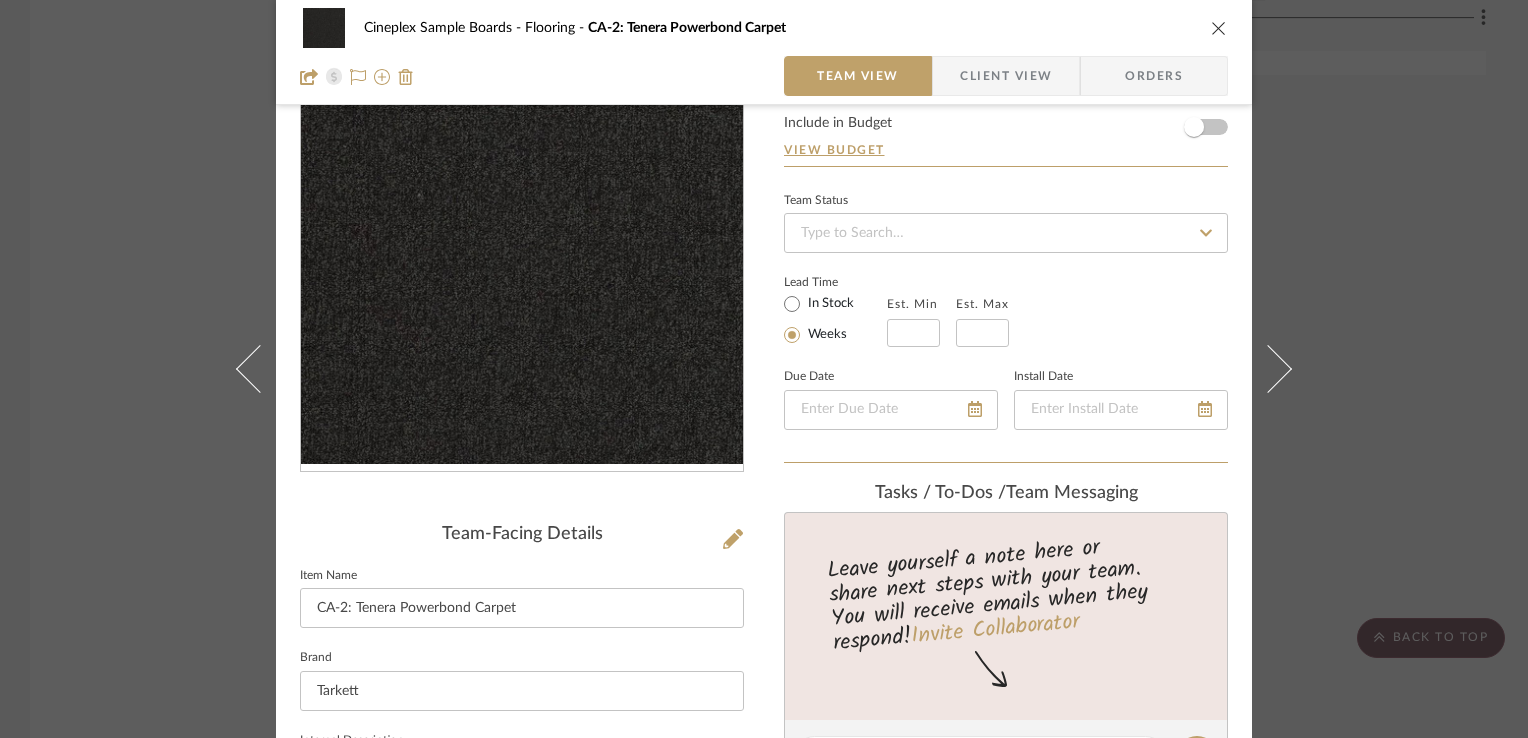 click on "Cineplex Sample Boards Flooring CA-2: Tenera Powerbond Carpet Team View Client View Orders" at bounding box center [764, 52] 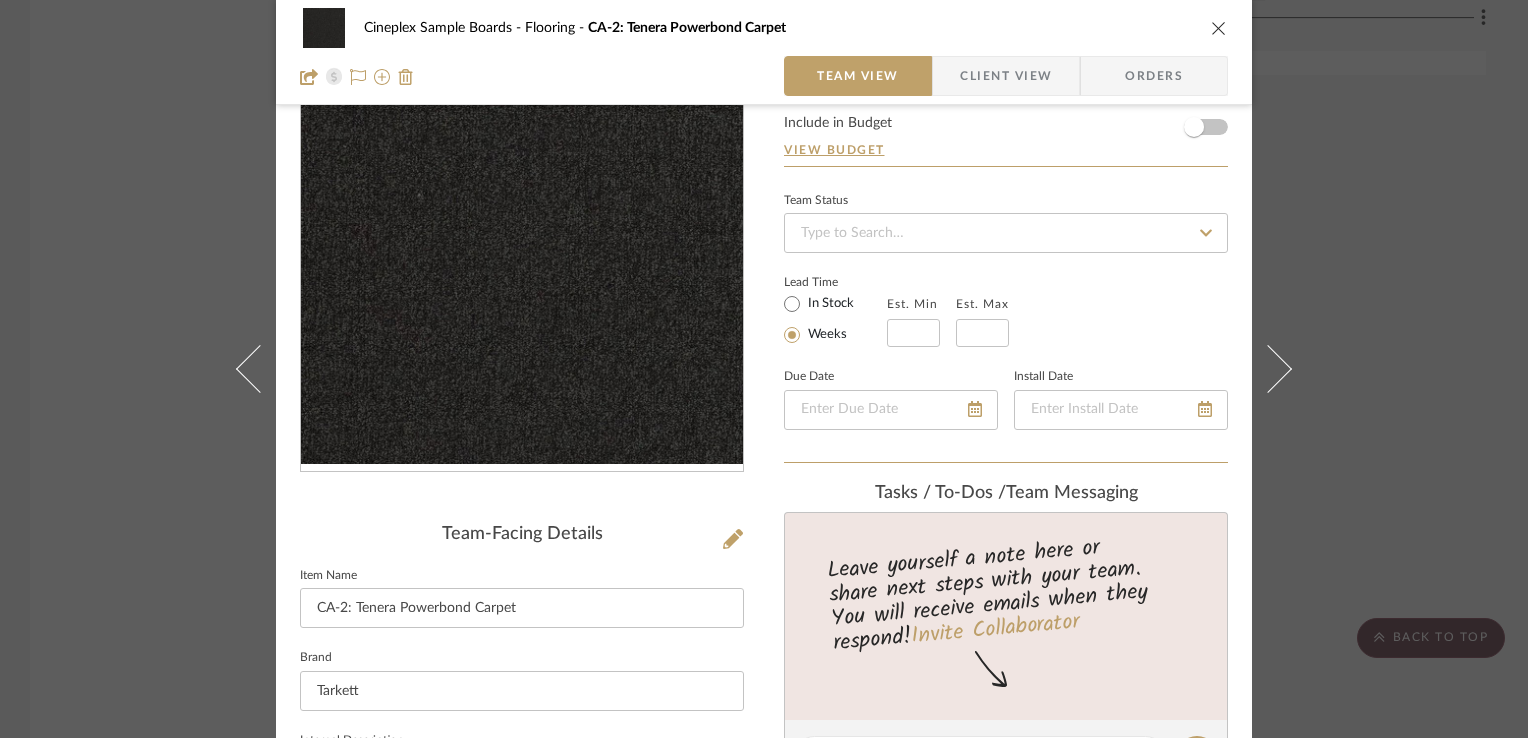 click at bounding box center (1219, 28) 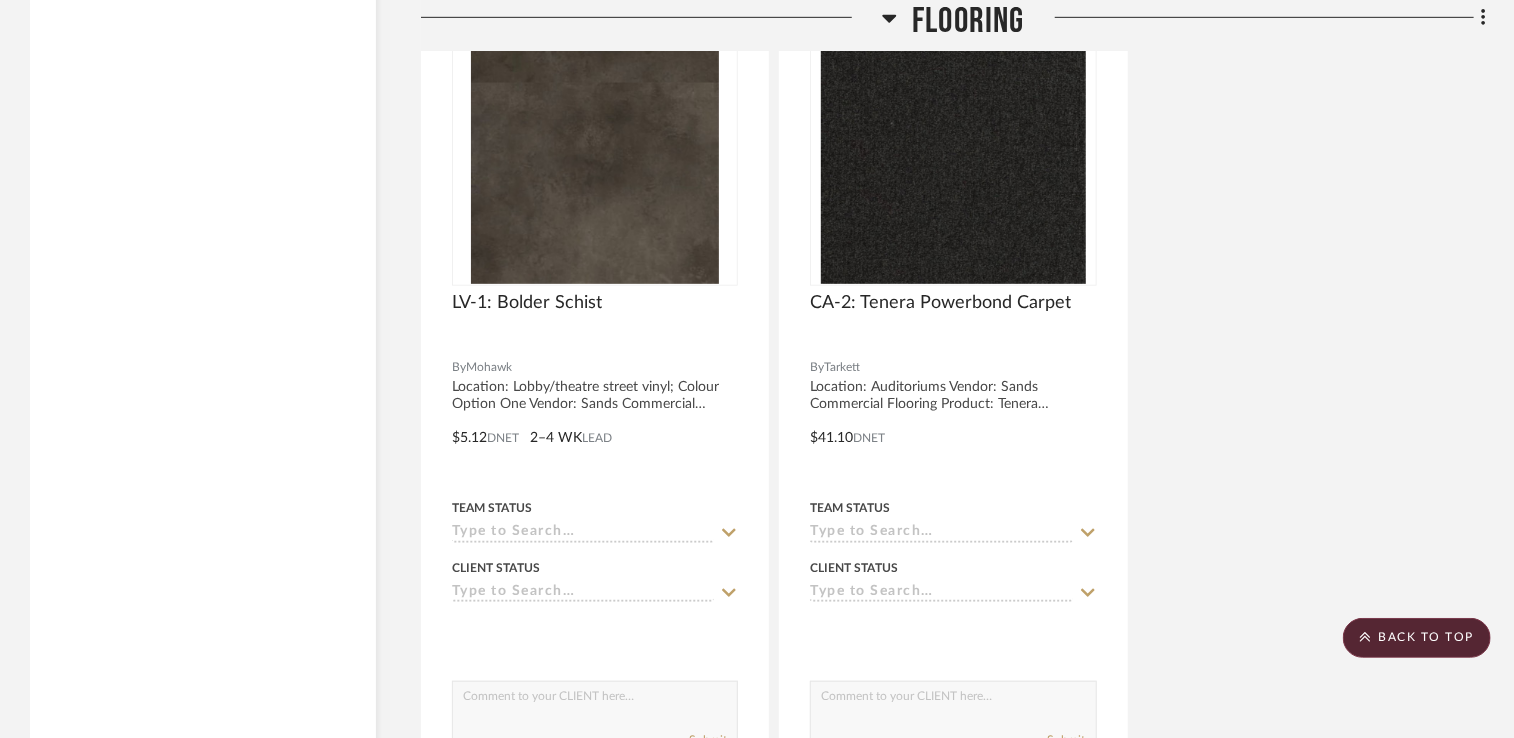 scroll, scrollTop: 4500, scrollLeft: 0, axis: vertical 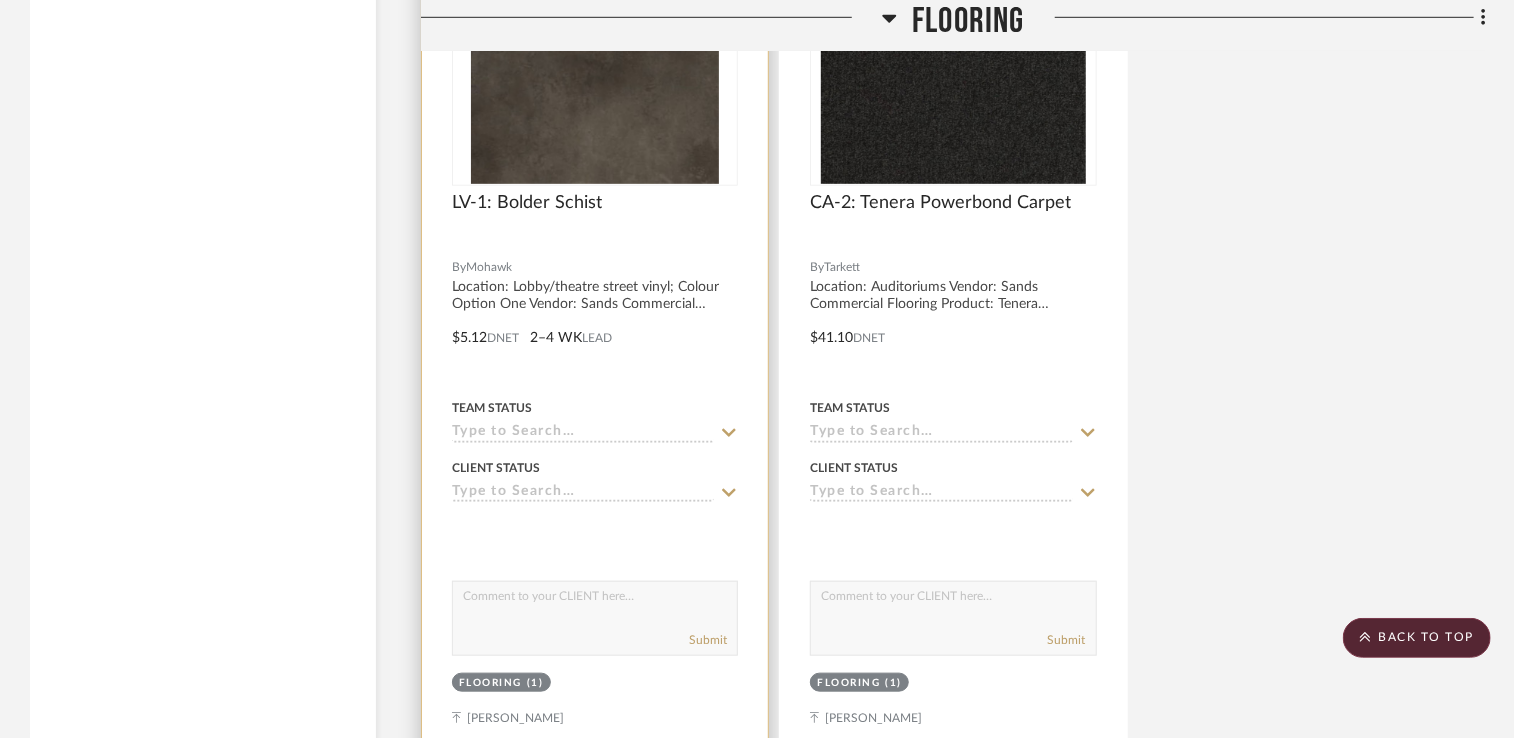 click at bounding box center (595, 59) 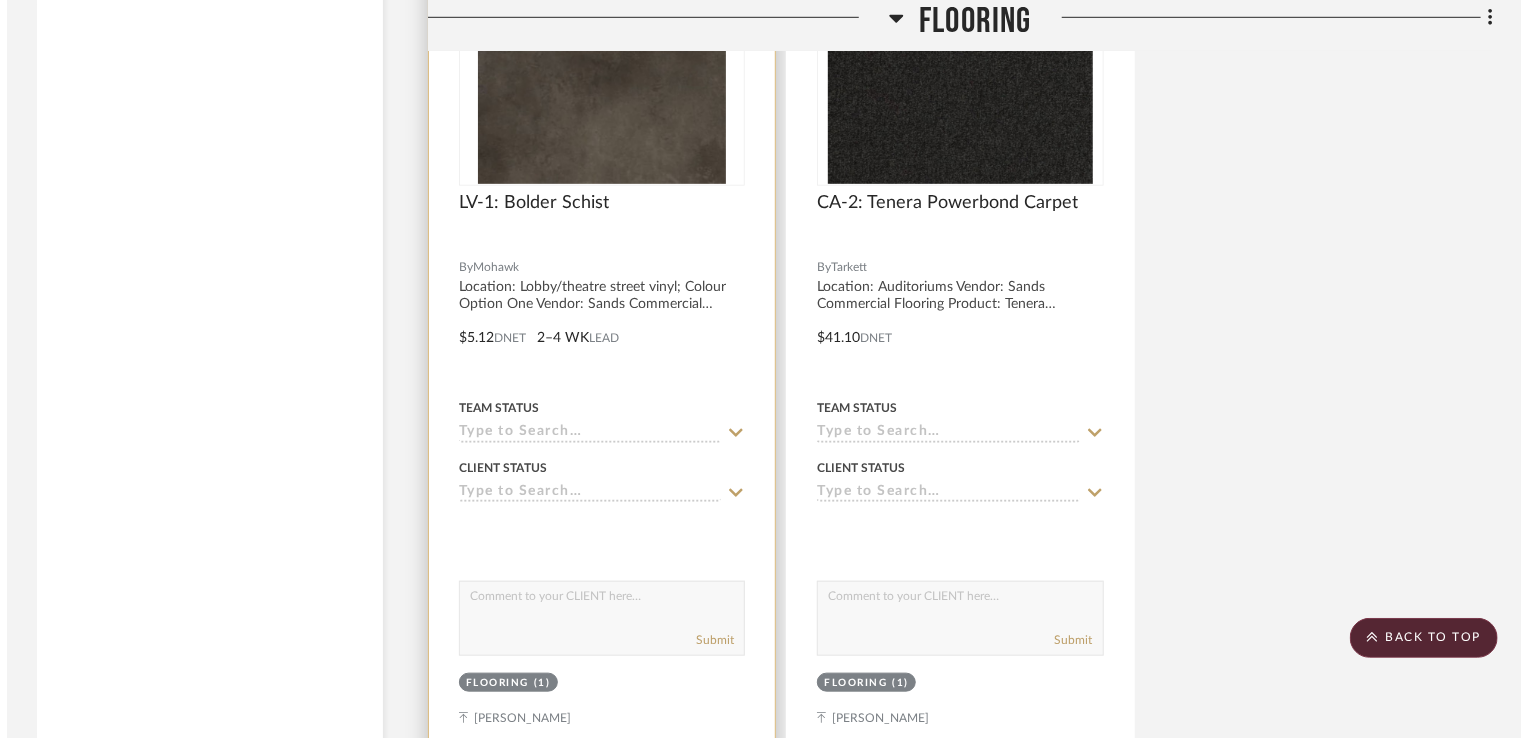 scroll, scrollTop: 0, scrollLeft: 0, axis: both 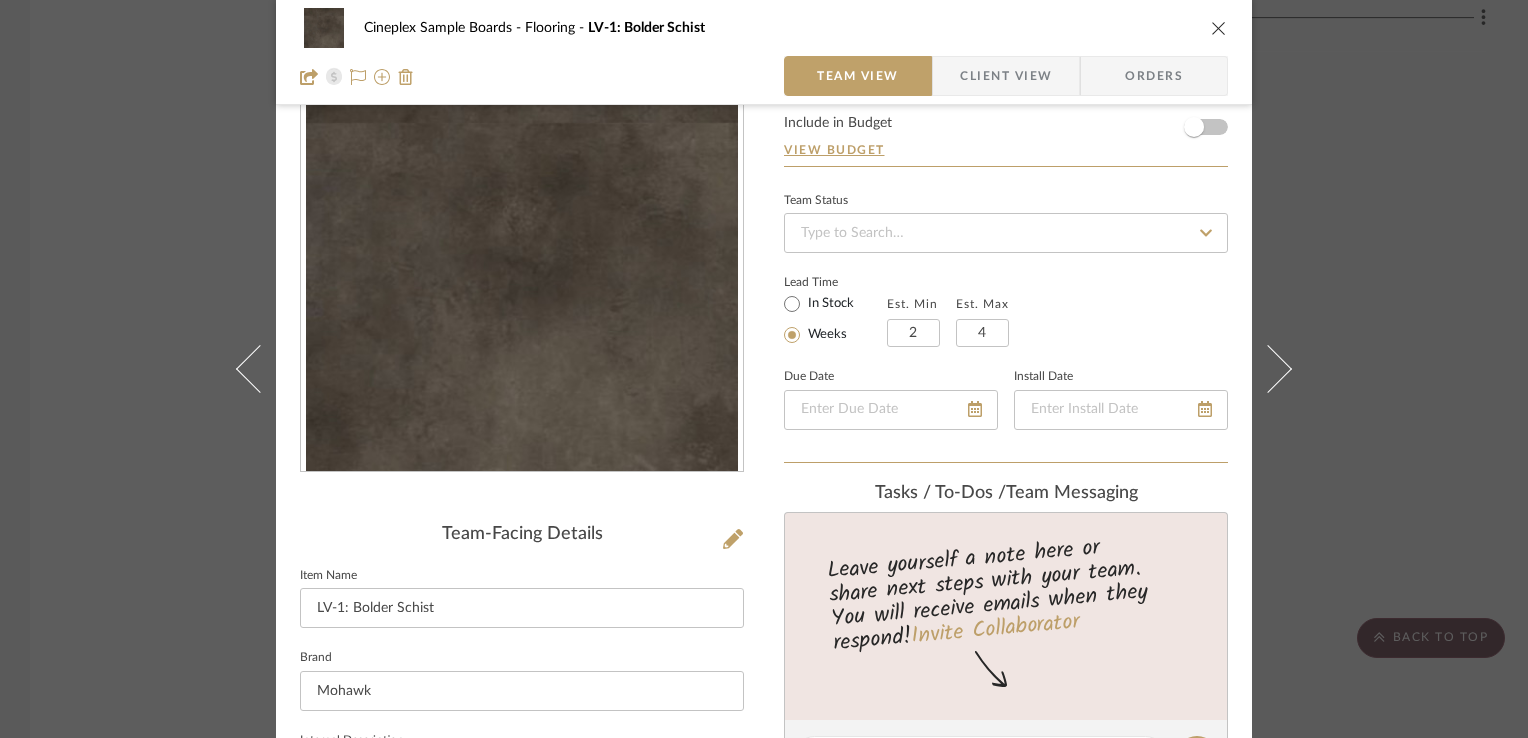 click on "Cineplex Sample Boards Flooring LV-1: Bolder Schist" at bounding box center [764, 28] 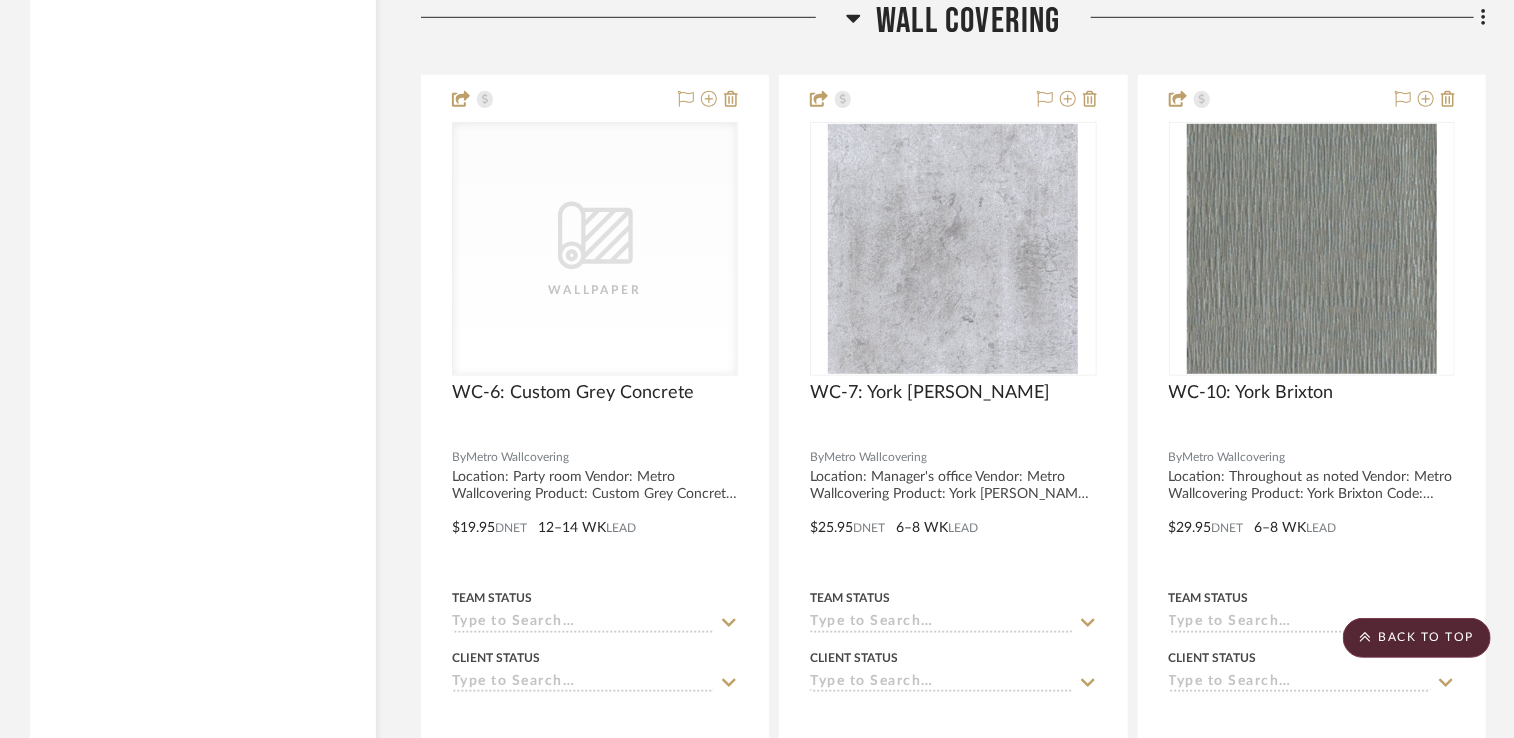 scroll, scrollTop: 15800, scrollLeft: 0, axis: vertical 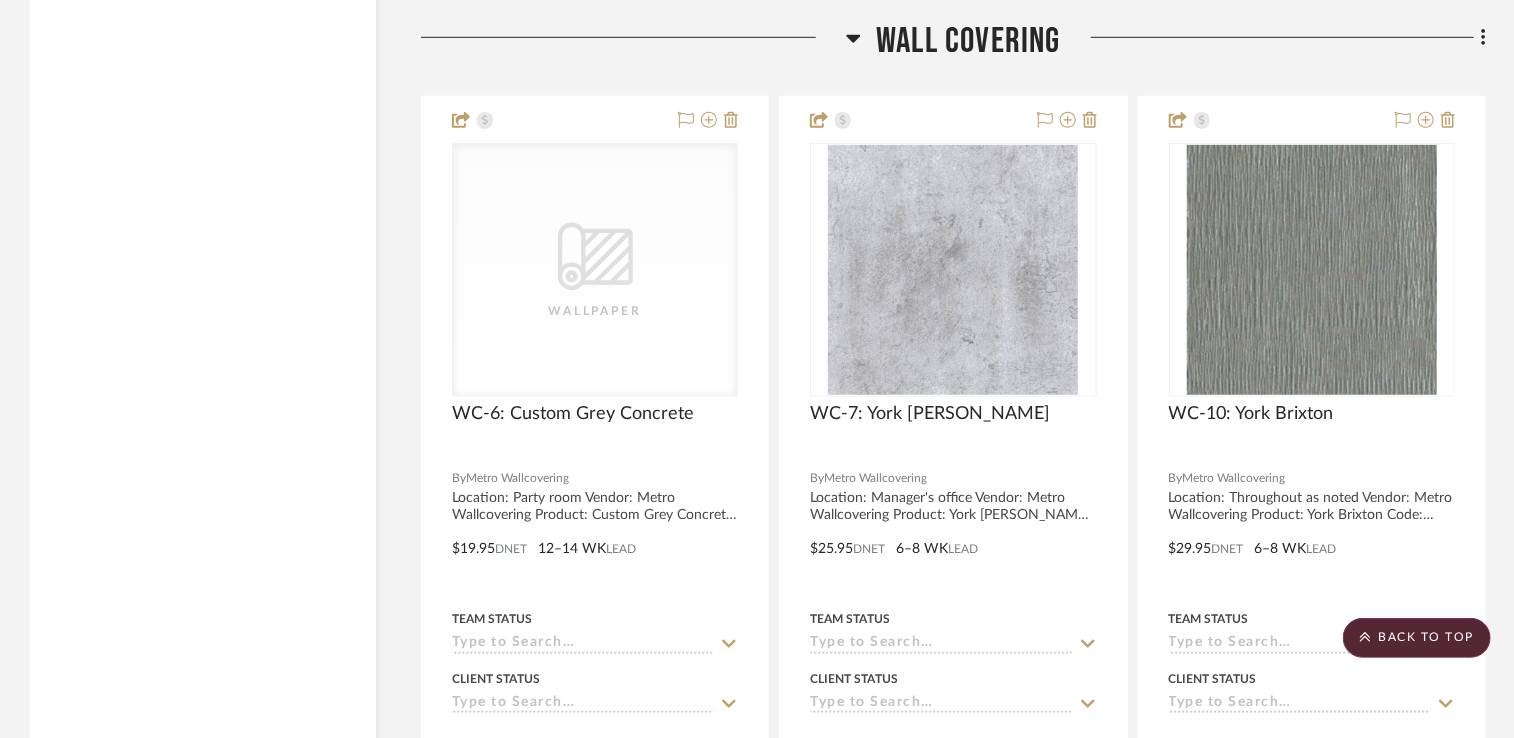 drag, startPoint x: 606, startPoint y: 414, endPoint x: 665, endPoint y: 66, distance: 352.966 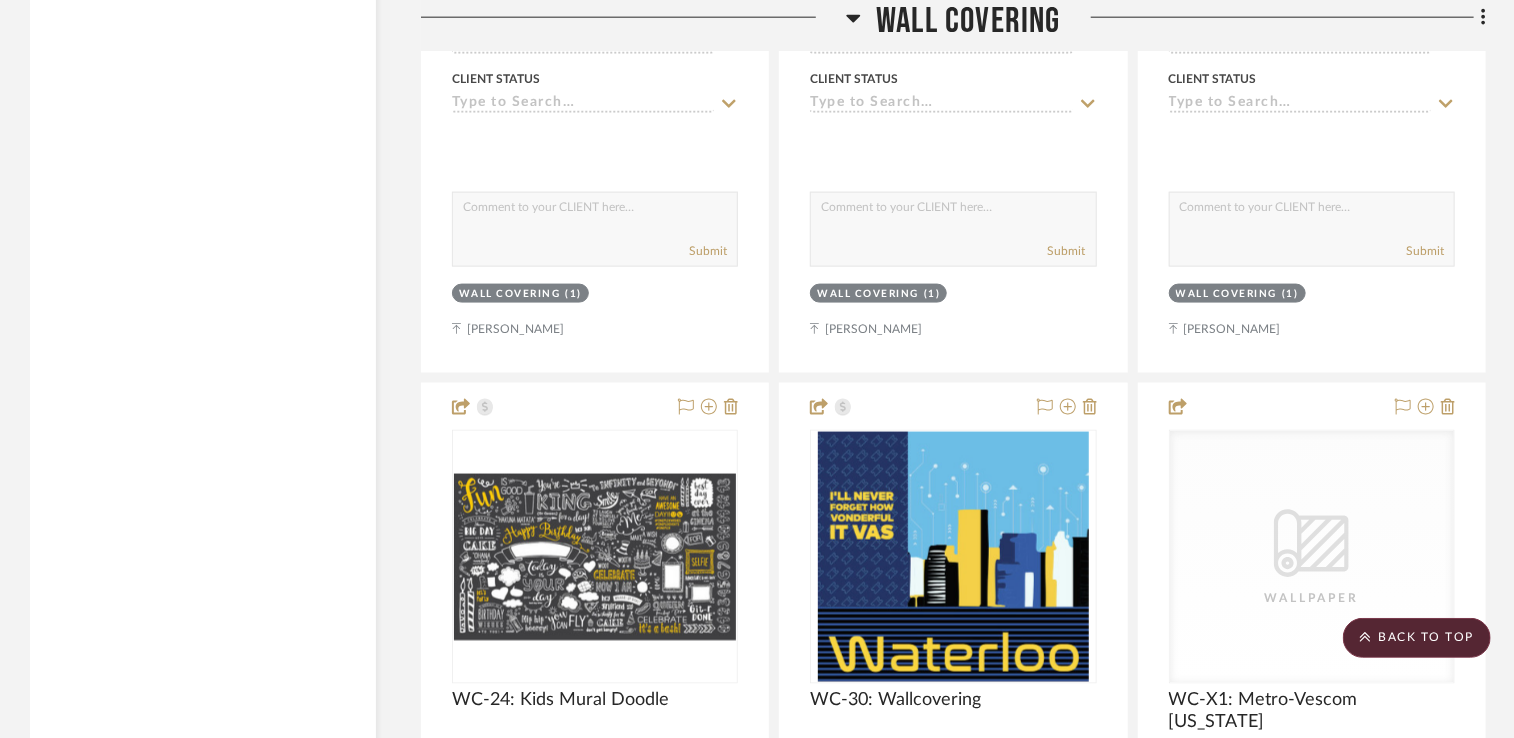 scroll, scrollTop: 16700, scrollLeft: 0, axis: vertical 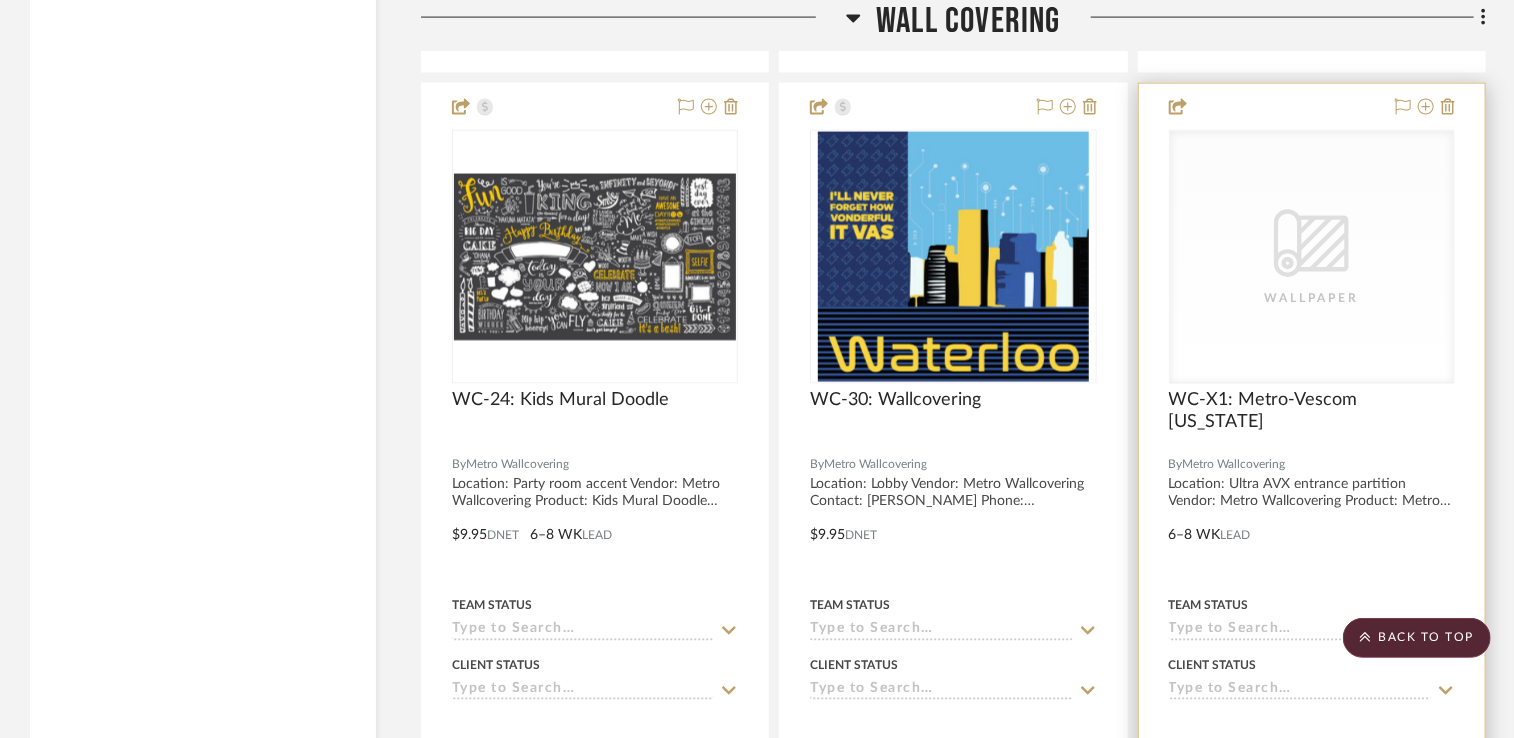 click on "CategoryIconWallcovering
Created with Sketch.
Wallpaper" at bounding box center (1312, 257) 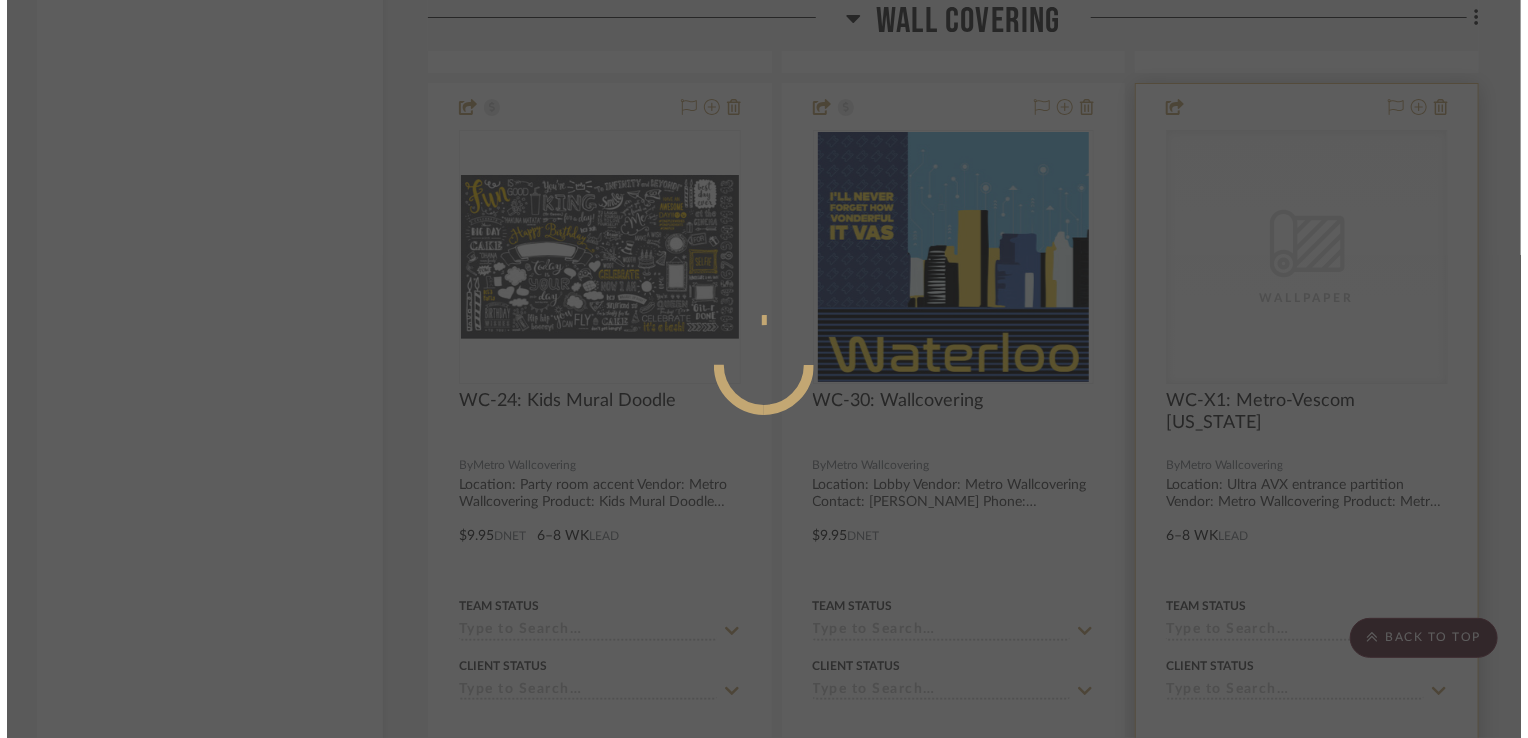 scroll, scrollTop: 0, scrollLeft: 0, axis: both 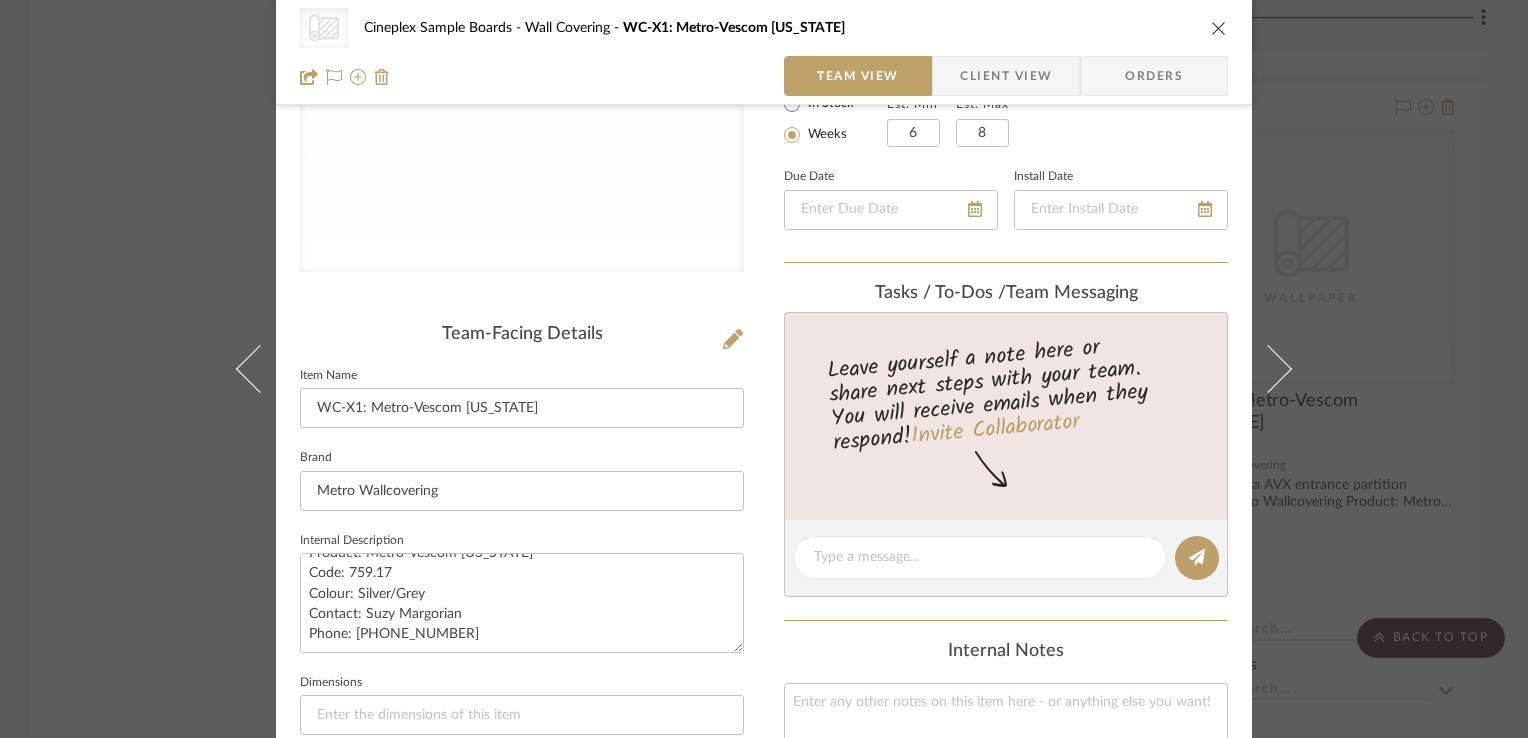 click on "CategoryIconWallcovering
Created with Sketch.
Wallpaper Cineplex Sample Boards Wall Covering WC-X1: Metro-Vescom [US_STATE] Team View Client View Orders
CategoryIconWallcovering
Created with Sketch.
Wallpaper  Team-Facing Details   Item Name  WC-X1: Metro-Vescom [US_STATE]  Brand  Metro Wallcovering  Internal Description  Location: Ultra AVX entrance partition
Vendor: Metro Wallcovering
Product: Metro-Vescom [US_STATE]
Code: 759.17
Colour: Silver/Grey
Contact: Suzy Margorian
Phone: [PHONE_NUMBER]  Dimensions   Product Specifications   Item Costs   View Budget   Markup %  0%  Unit Cost  $0.00  Cost Type  DNET  Client Unit Price   $0.00   Quantity  1  Unit Type  Each  Subtotal   $0.00   Tax %  0%  Total Tax   $0.00   Shipping Cost  $0.00  Ship. Markup %  0% Taxable  Total Shipping   $0.00   $0.00" at bounding box center (764, 369) 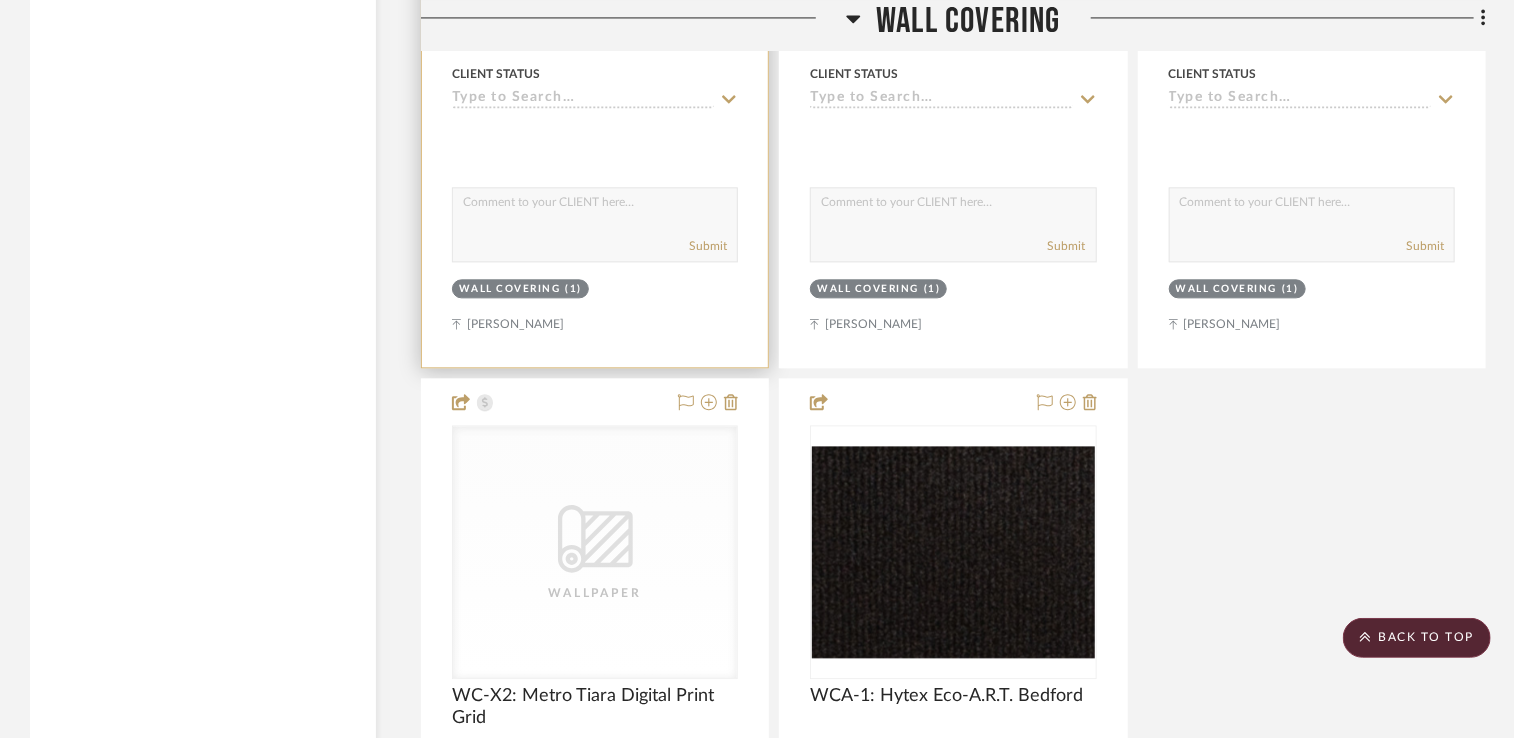 scroll, scrollTop: 17500, scrollLeft: 0, axis: vertical 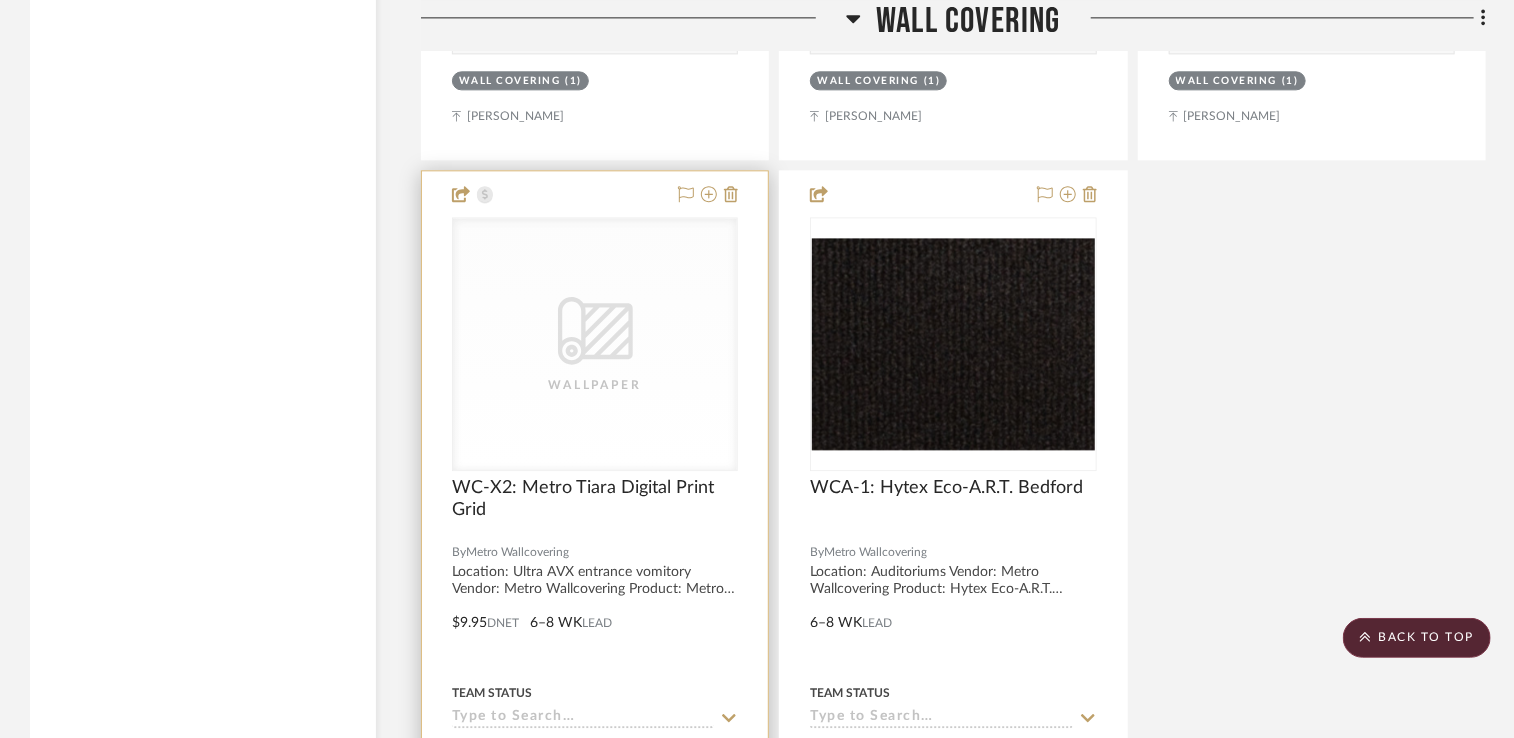 click on "CategoryIconWallcovering
Created with Sketch.
Wallpaper" at bounding box center [595, 344] 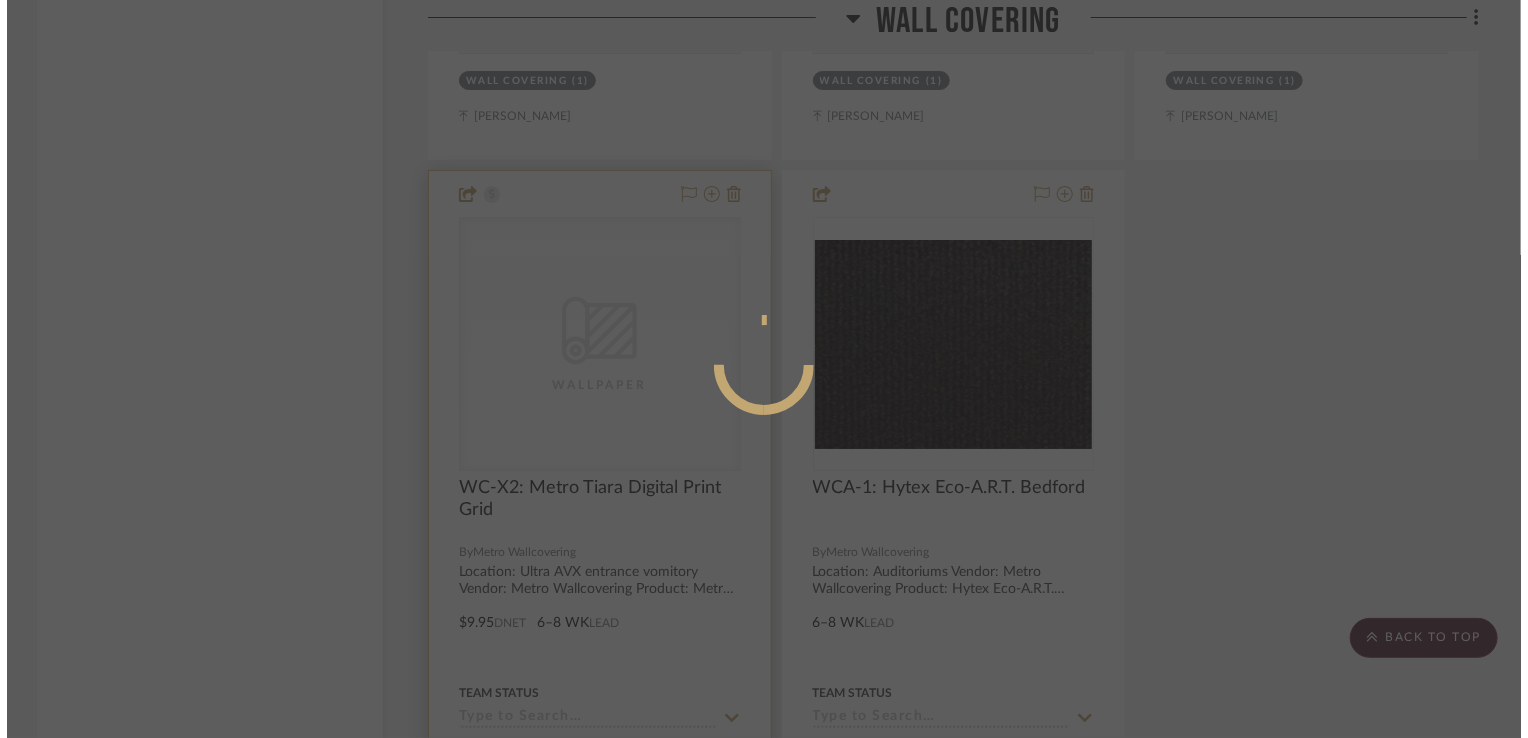 scroll, scrollTop: 0, scrollLeft: 0, axis: both 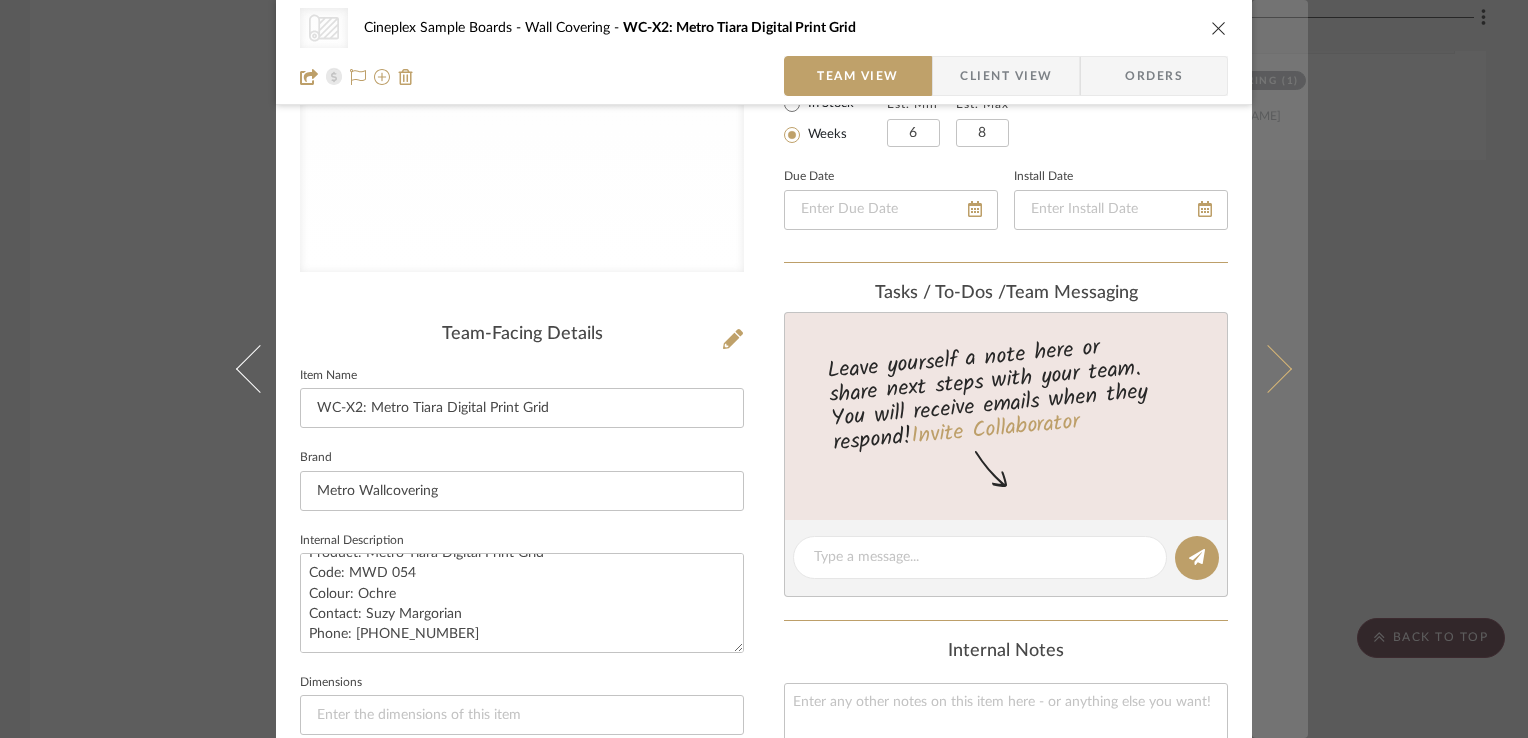 click at bounding box center (1280, 369) 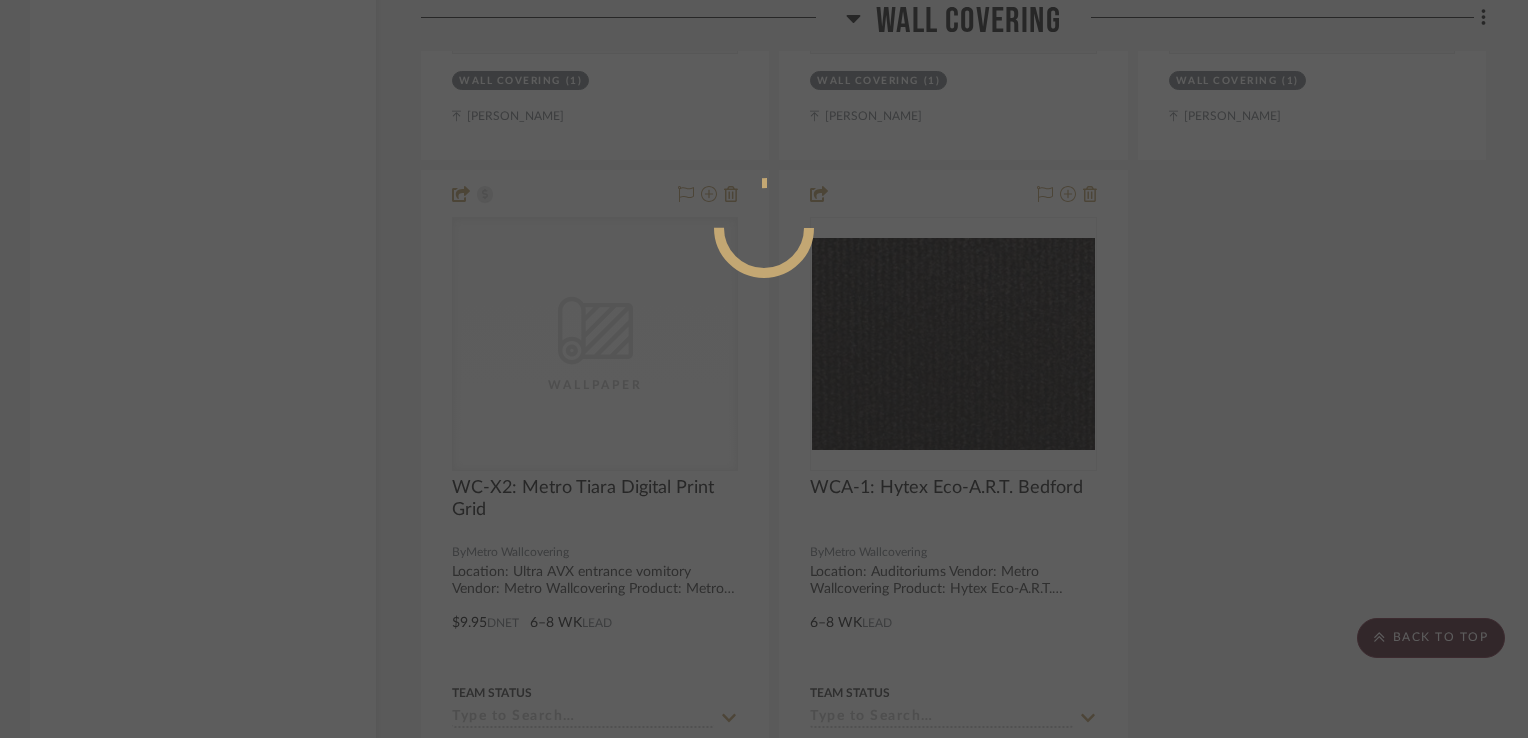 scroll, scrollTop: 300, scrollLeft: 0, axis: vertical 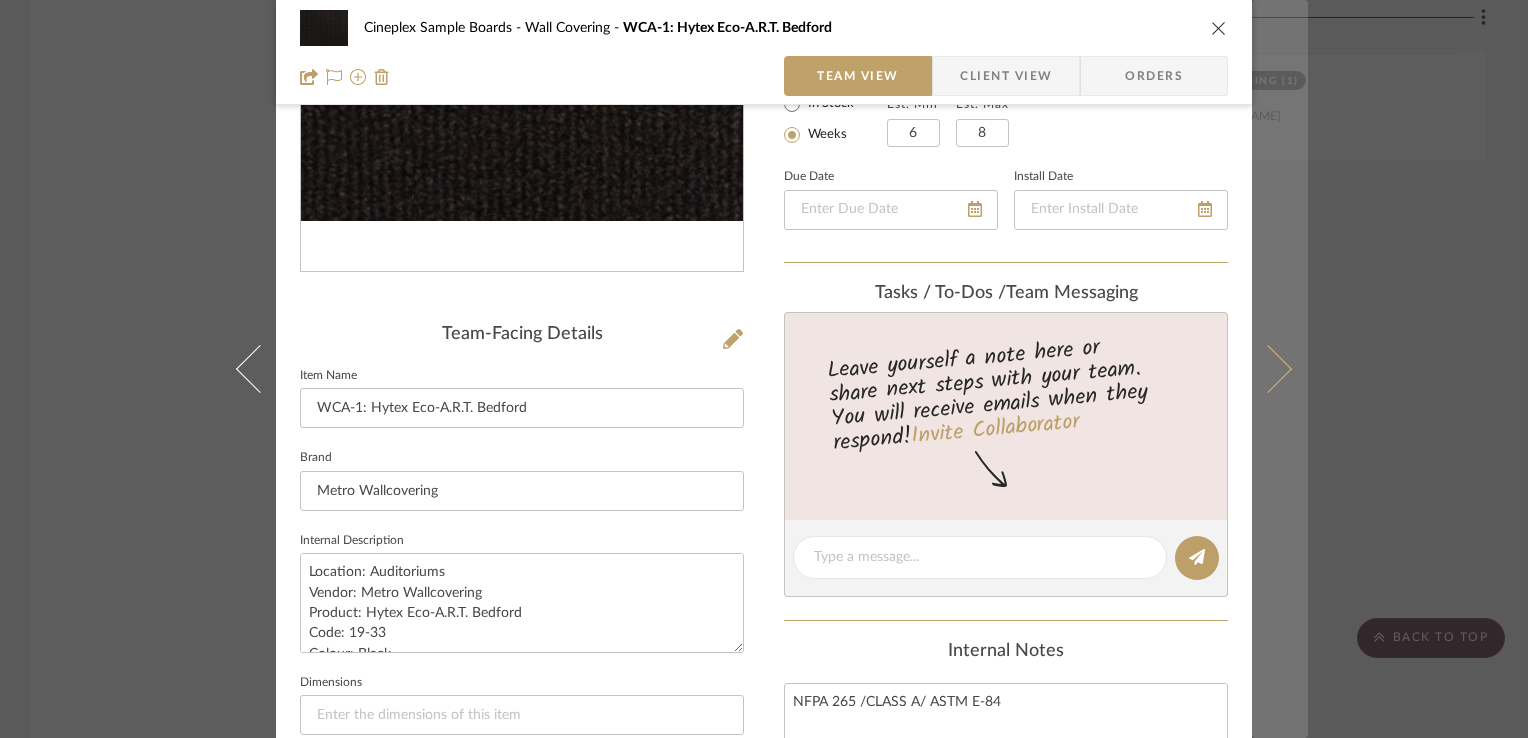 click at bounding box center [1280, 369] 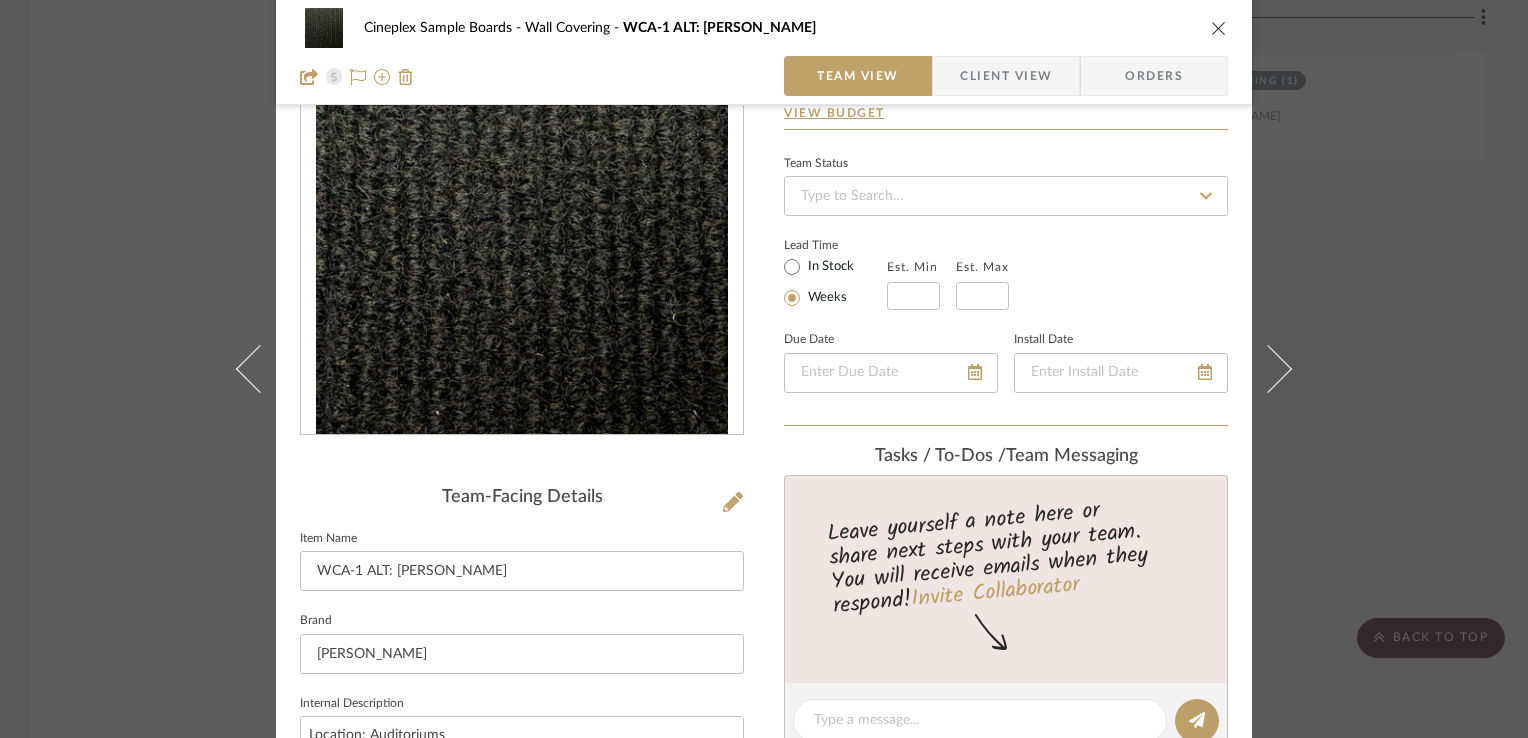 scroll, scrollTop: 300, scrollLeft: 0, axis: vertical 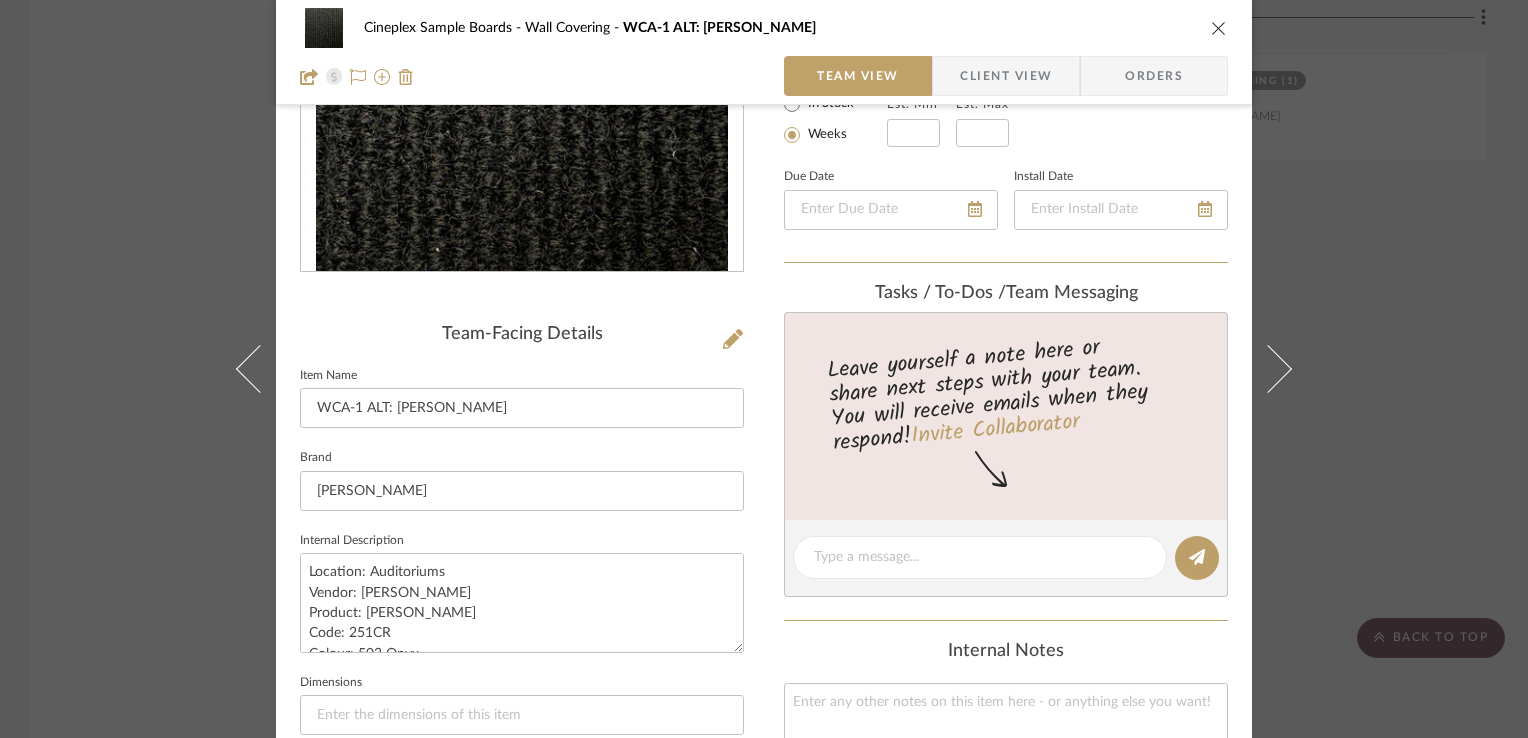 click on "Cineplex Sample Boards Wall Covering WCA-1 ALT: [PERSON_NAME] Team View Client View Orders  Team-Facing Details   Item Name  WCA-1 ALT: [PERSON_NAME]  Brand  [PERSON_NAME]  Internal Description  Location: Auditoriums
Vendor: [PERSON_NAME]
Product: [PERSON_NAME]
Code: 251CR
Colour: 503 Onyx  Dimensions   Product Specifications   Item Costs   View Budget   Markup %  0%  Unit Cost  $13.50  Cost Type  DNET  Client Unit Price   $13.50   Quantity  1  Unit Type  Each  Subtotal   $13.50   Tax %  0%  Total Tax   $0.00   Shipping Cost  $0.00  Ship. Markup %  0% Taxable  Total Shipping   $0.00  Total Client Price  $13.50  Your Cost  $13.50  Your Margin  $0.00  Content here copies to Client View - confirm visibility there.  Show in Client Dashboard   Include in Budget   View Budget  Team Status  Lead Time  In Stock Weeks  Est. Min   Est. Max   Due Date   Install Date  Tasks / To-Dos /  team Messaging  Leave yourself a note here or share next steps with your team. You will receive emails when they
respond!  Invite Collaborator Internal Notes" at bounding box center (764, 369) 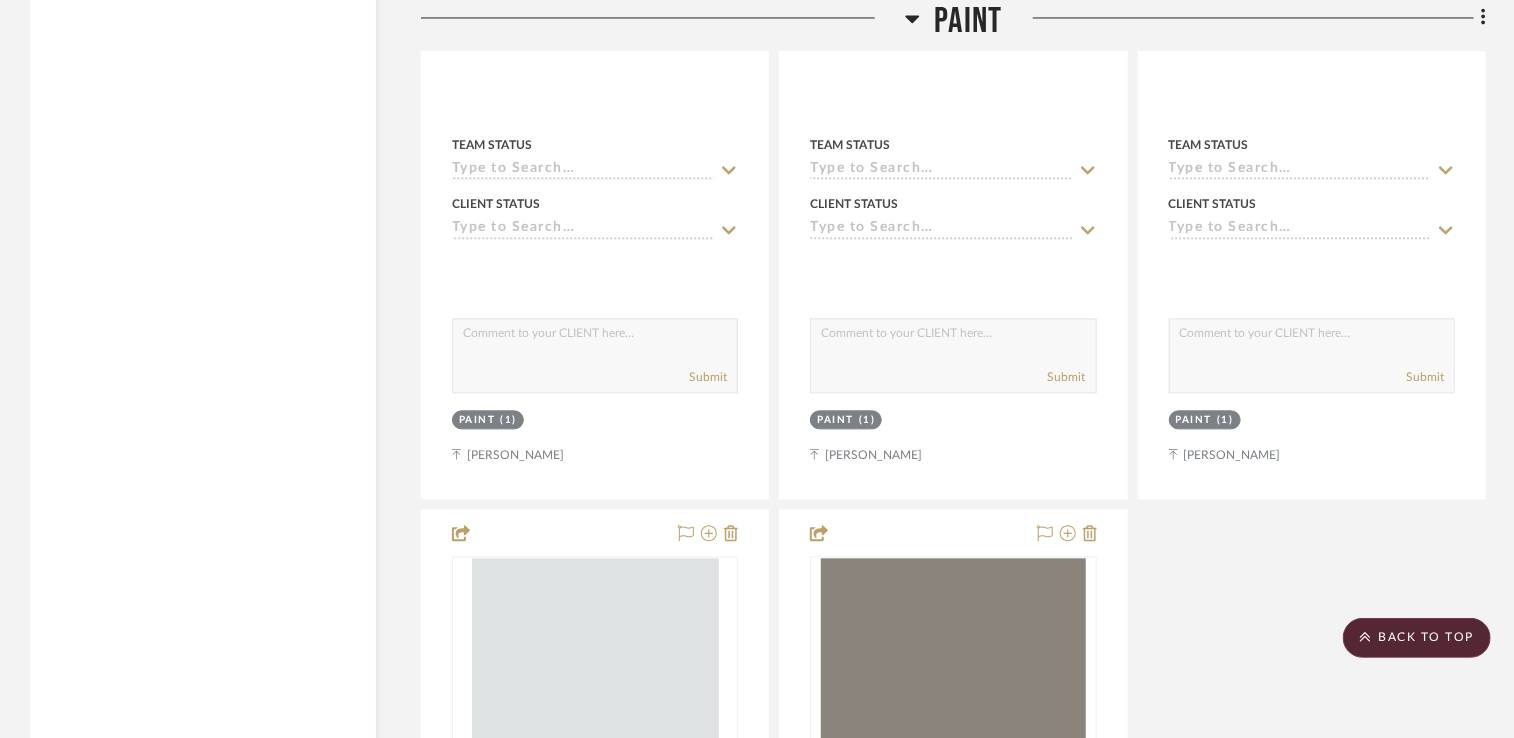 scroll, scrollTop: 13200, scrollLeft: 0, axis: vertical 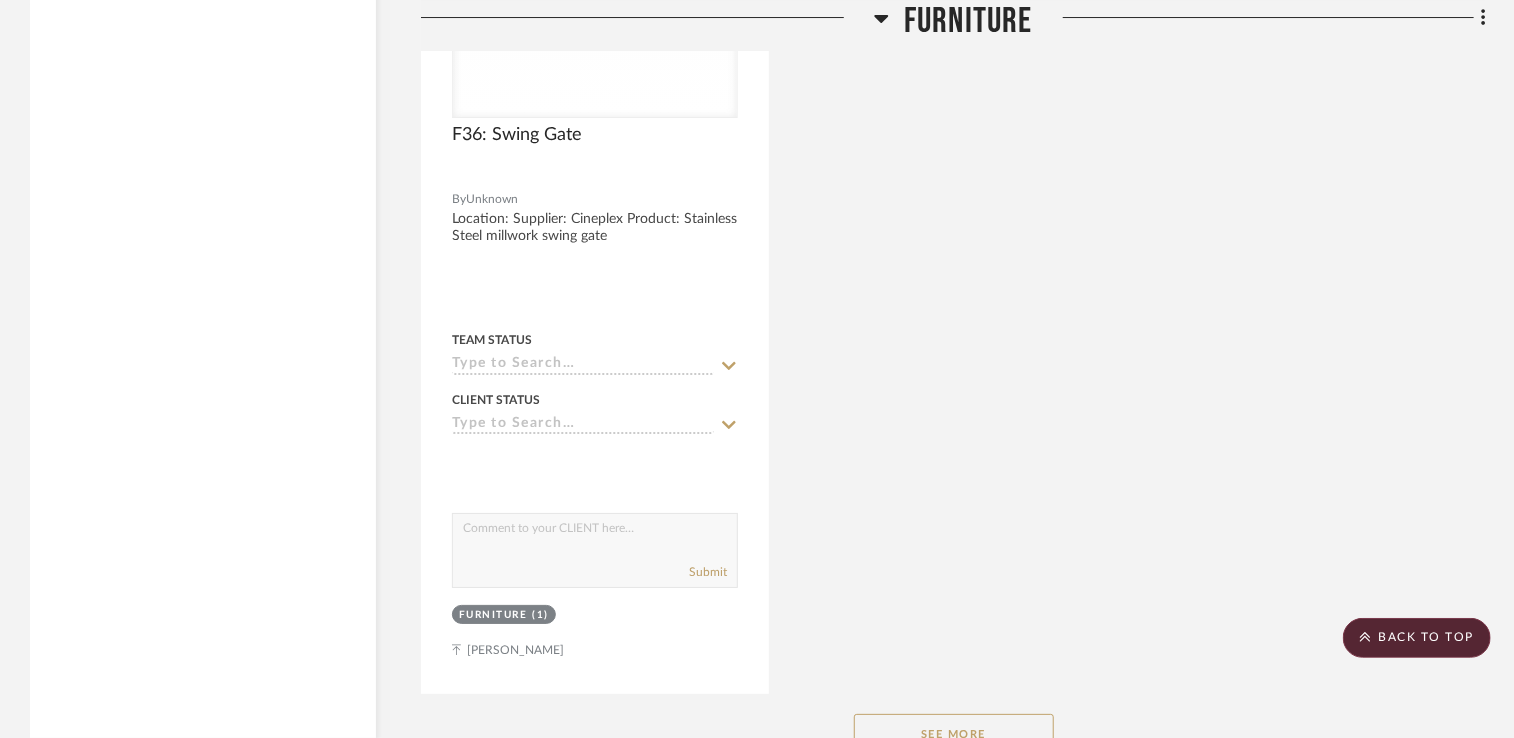 click on "F3: 36" Square Table  By  ISA Canada  Location: Party Room
Vendor: ISA [GEOGRAPHIC_DATA]
Top: 1 1/2" laminate self edge, square corners
Finish: Designer White Velvet 15512 Laminate
Base: 6000 Dart Base
Finish: P38 Black
Size: 36"X 36"X 29"
Team Status Client Status client Comments:  Submit   Furniture  (1)    [PERSON_NAME]  F4: [PERSON_NAME] Trill Bistro, Stackable  By  Bum Contract Furniture  Location: Party Room
Vendor: Bum Contract Furniture
Product: [PERSON_NAME] Trill Bistro, stackable
Colour: Senape
Size: 19.6" x 20.2" x 18.5
Team Status Client Status client Comments:  Submit   Furniture  (1)    [PERSON_NAME] Uncategorized  F32: Garbage Receptacle  By  Unknown  Location: Throughout
Supplier: Cineplex
[PERSON_NAME] System Series: Sessanata Series
Product: 102096
Size: Double full with Sign Frame
Colour: Slate/Silver
Dimensions: 37"X 22"X 54"
Team Status Client Status client Comments:  Submit   Furniture  (1)    [PERSON_NAME] Uncategorized  F33: Xscape Redemption Counter  By  Unknown Team Status Client Status client Comments: (1)" 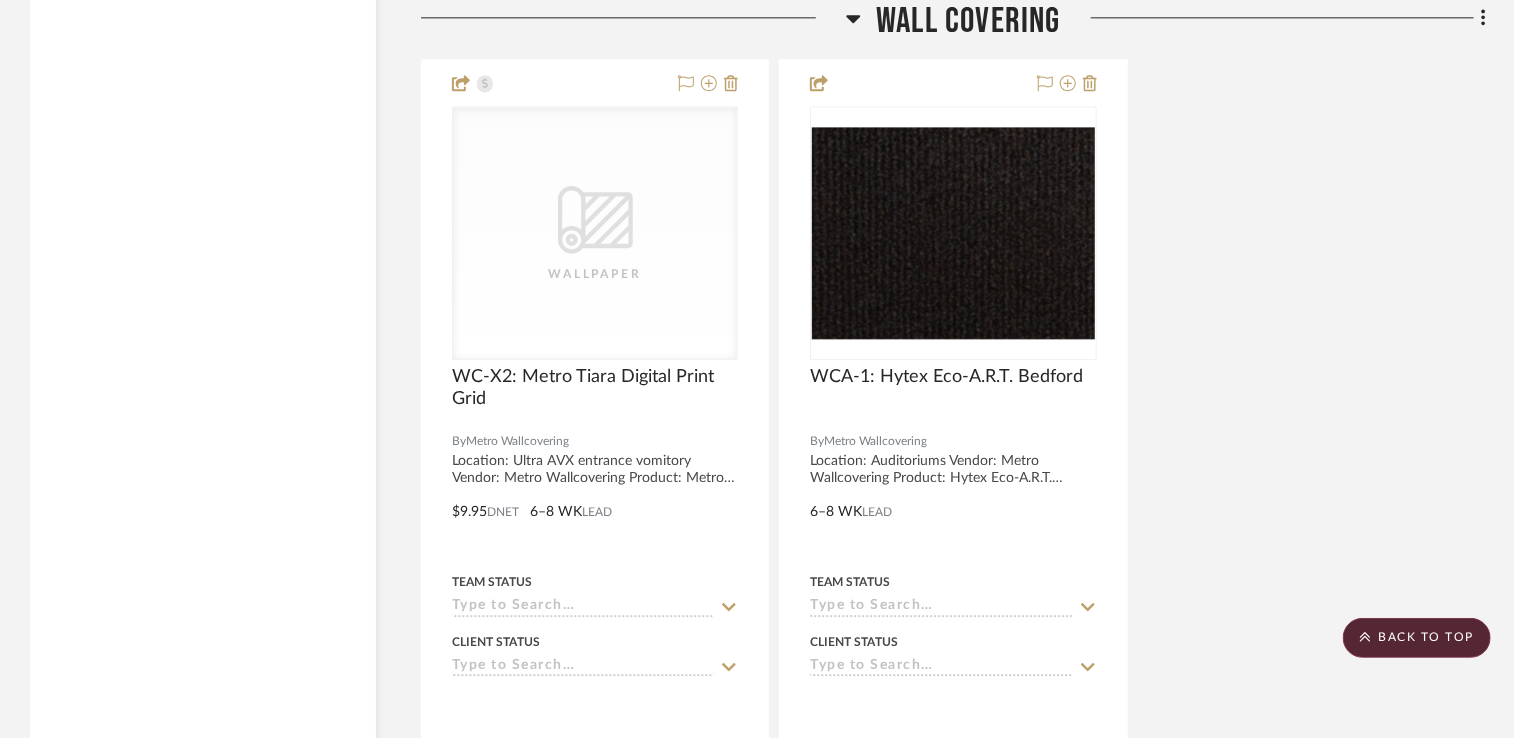 scroll, scrollTop: 17573, scrollLeft: 0, axis: vertical 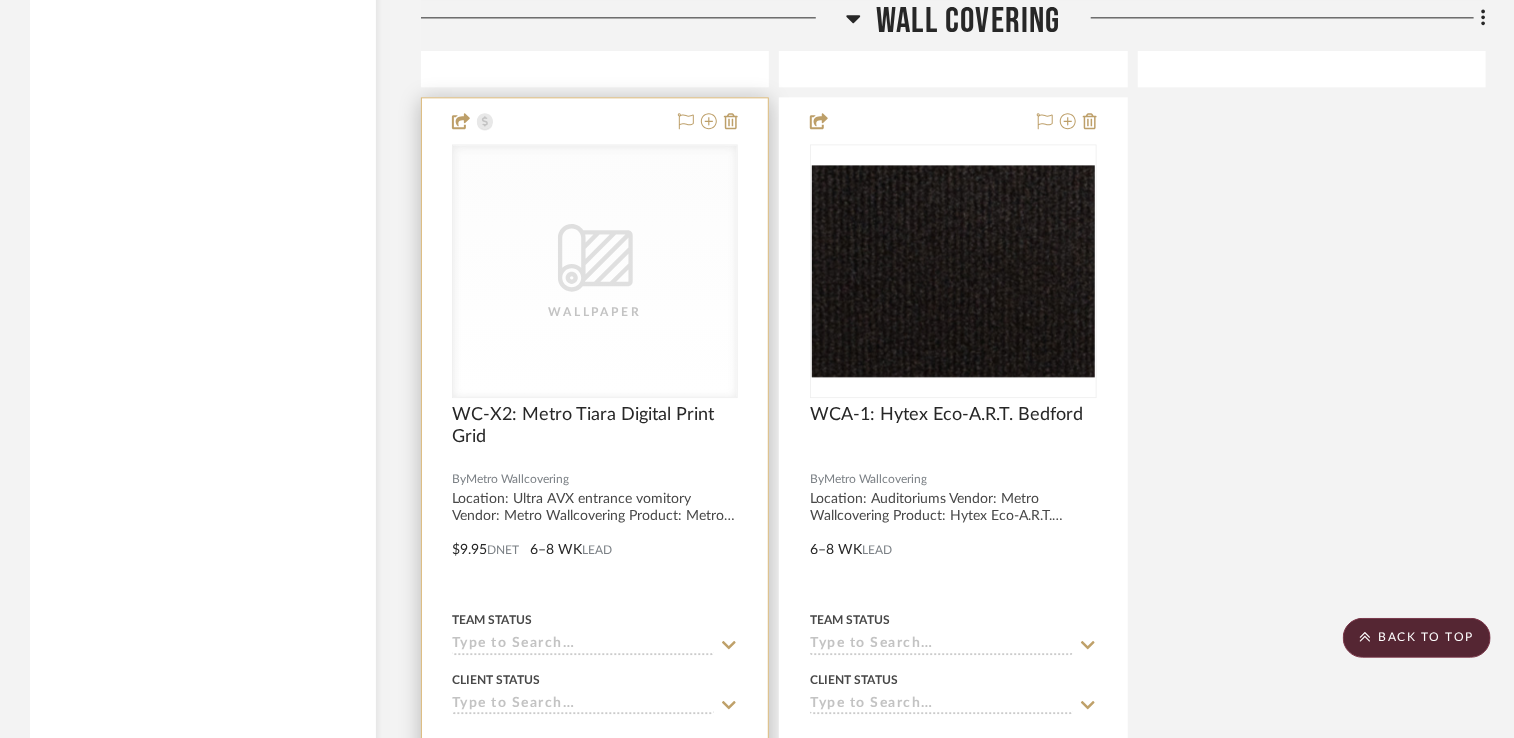 click on "CategoryIconWallcovering
Created with Sketch.
Wallpaper" at bounding box center [595, 271] 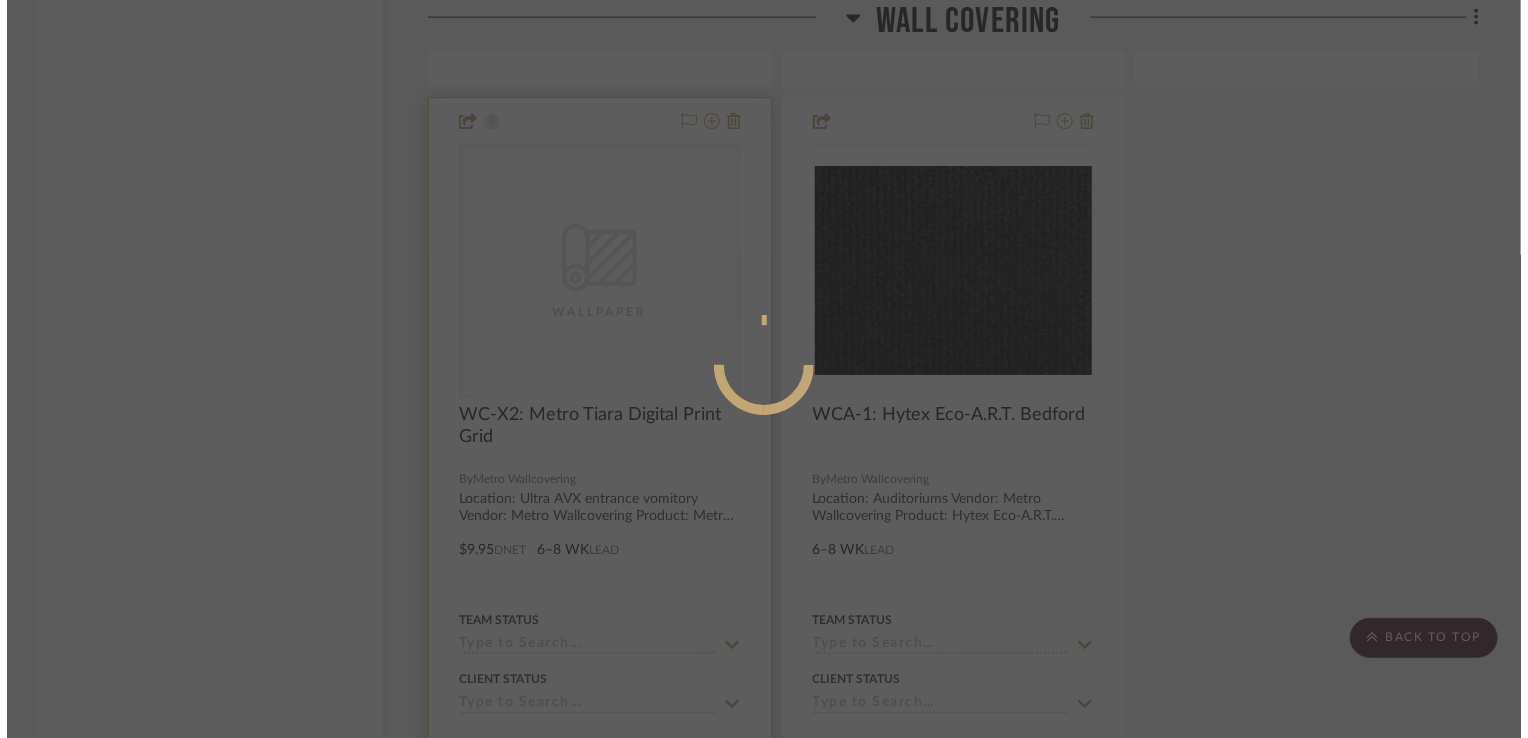 scroll, scrollTop: 0, scrollLeft: 0, axis: both 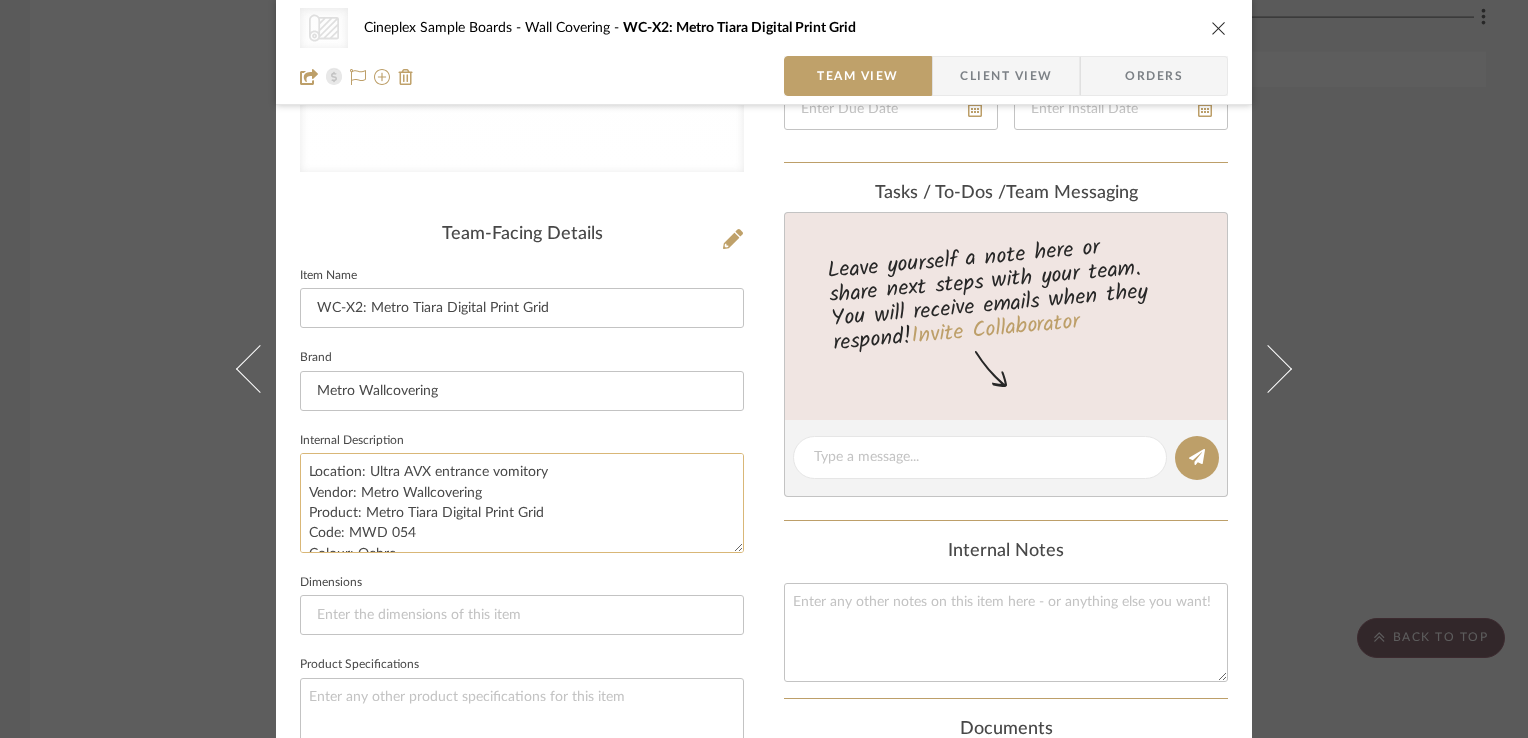 click on "Location: Ultra AVX entrance vomitory
Vendor: Metro Wallcovering
Product: Metro Tiara Digital Print Grid
Code: MWD 054
Colour: Ochre
Contact: Suzy Margorian
Phone: [PHONE_NUMBER]" 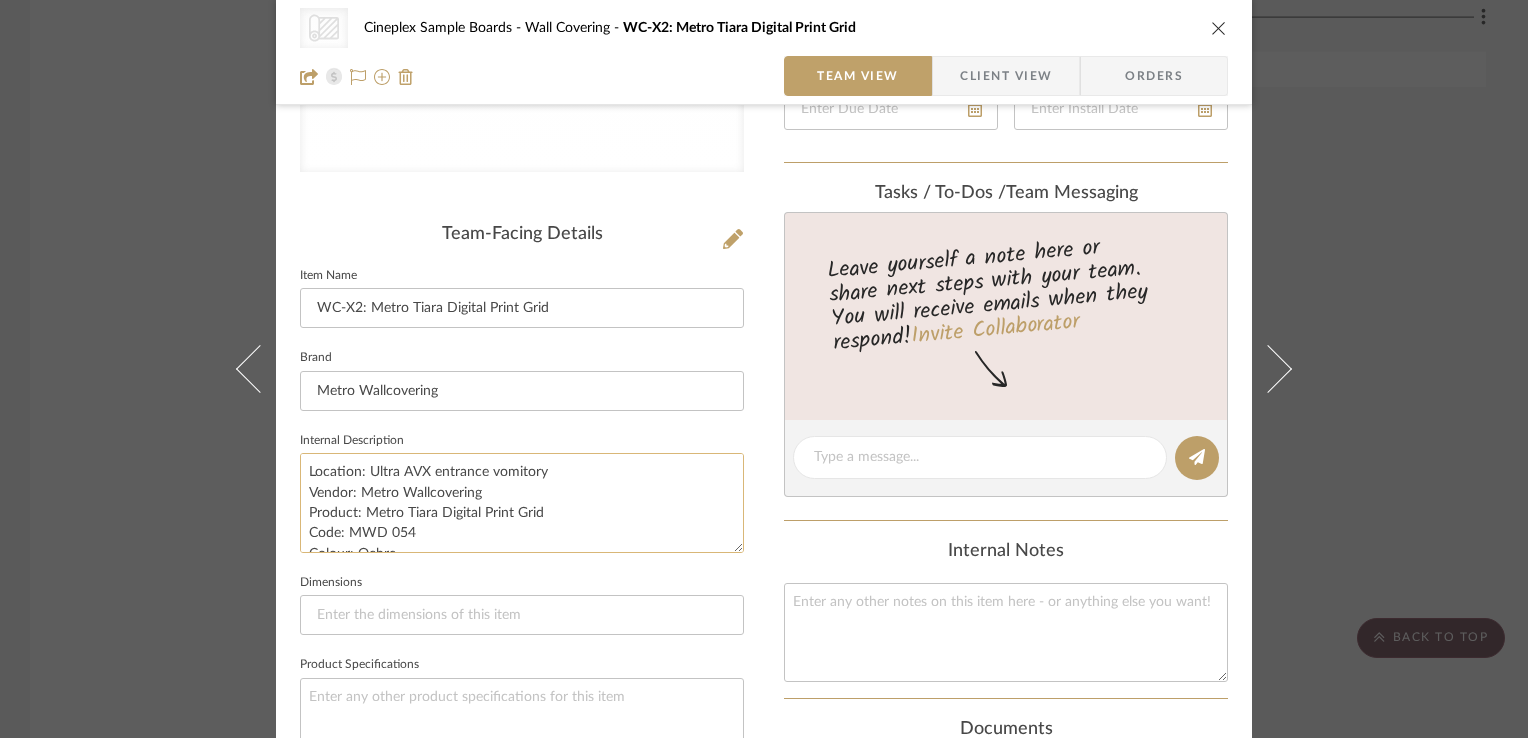 click on "Location: Ultra AVX entrance vomitory
Vendor: Metro Wallcovering
Product: Metro Tiara Digital Print Grid
Code: MWD 054
Colour: Ochre
Contact: Suzy Margorian
Phone: [PHONE_NUMBER]" 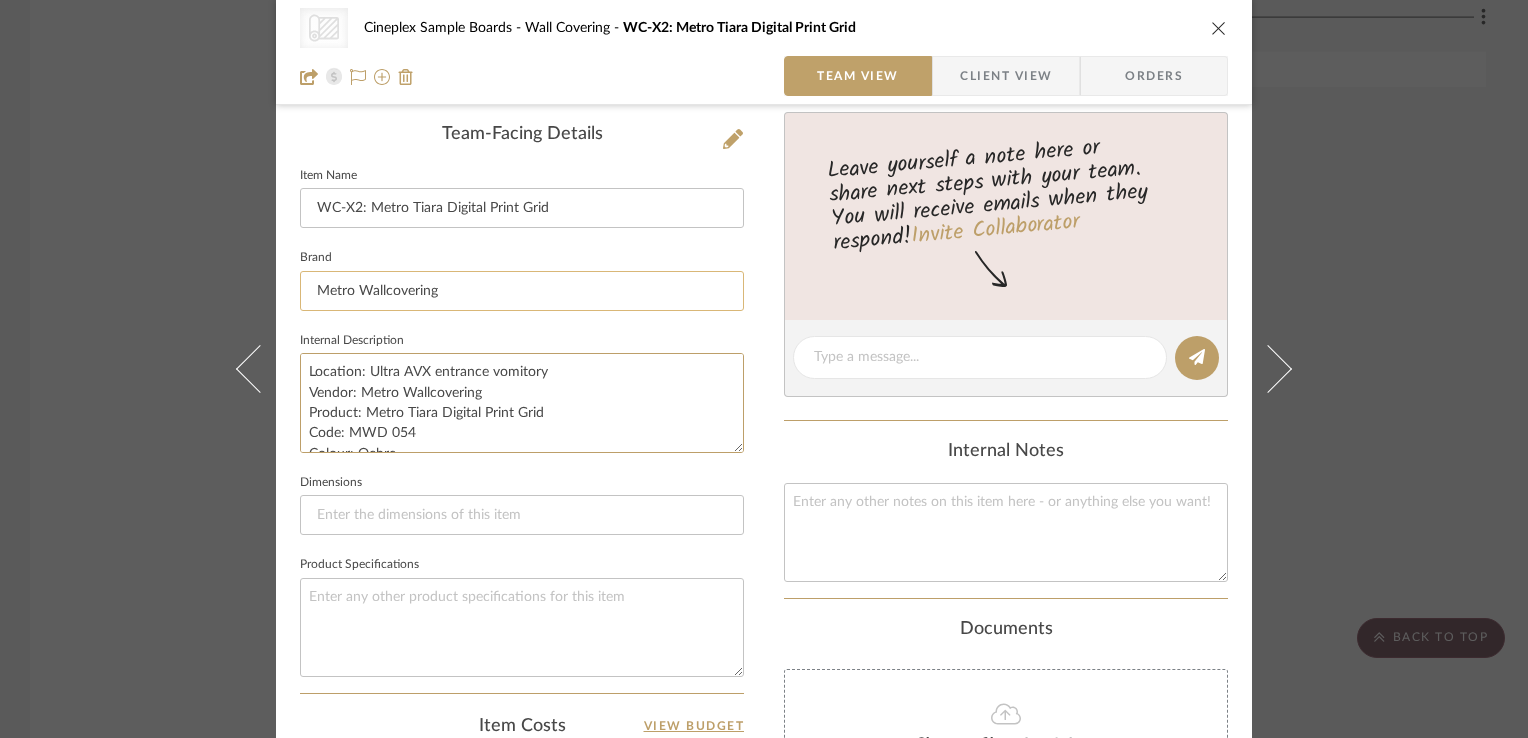 scroll, scrollTop: 100, scrollLeft: 0, axis: vertical 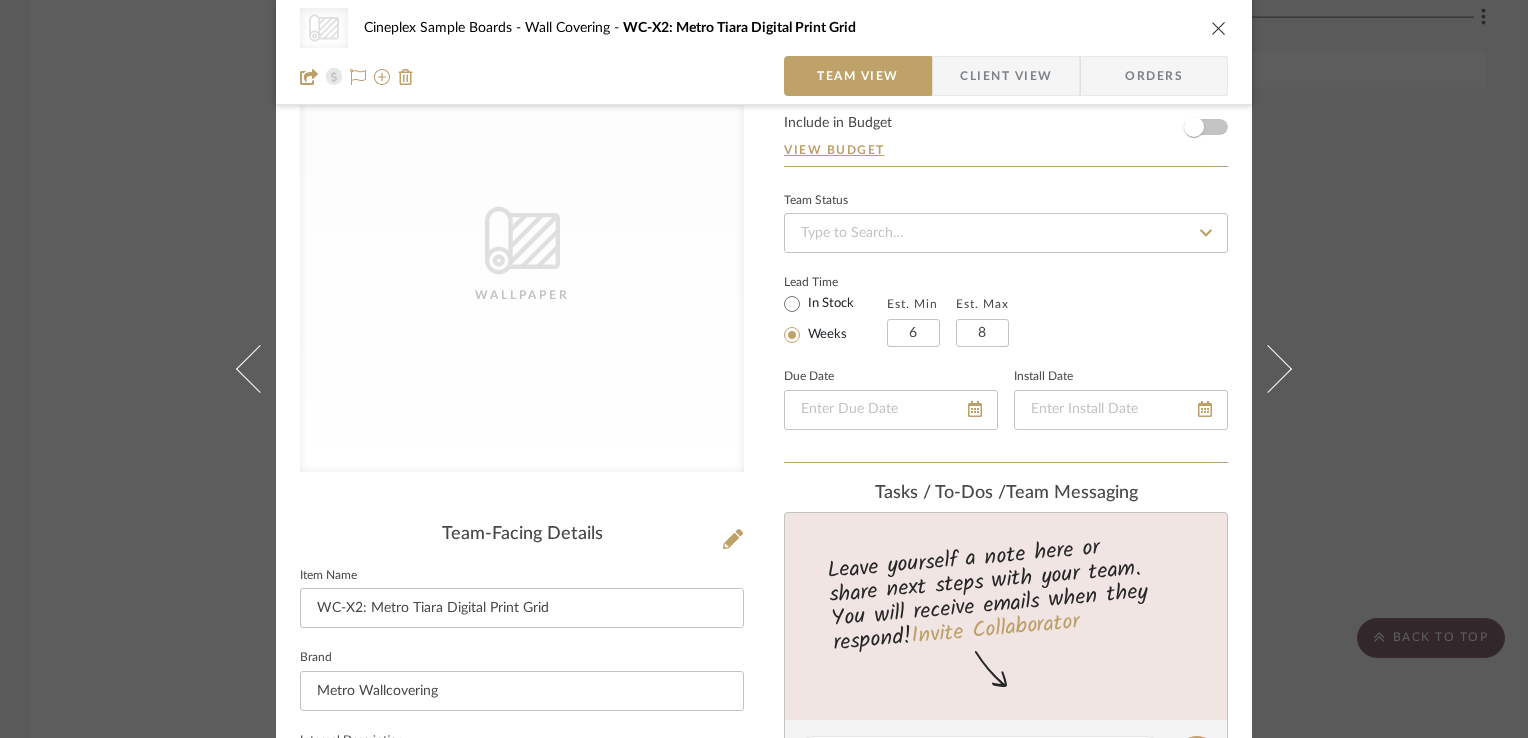 click on "CategoryIconWallcovering
Created with Sketch.
Wallpaper Cineplex Sample Boards Wall Covering WC-X2: Metro Tiara Digital Print Grid Team View Client View Orders
CategoryIconWallcovering
Created with Sketch.
Wallpaper  Team-Facing Details   Item Name  WC-X2: Metro Tiara Digital Print Grid  Brand  Metro Wallcovering  Internal Description  Location: Ultra AVX entrance vomitory
Vendor: Metro Wallcovering
Product: Metro Tiara Digital Print Grid
Code: MWD 054
Colour: Ochre
Contact: Suzy Margorian
Phone: [PHONE_NUMBER]  Dimensions   Product Specifications   Item Costs   View Budget   Markup %  0%  Unit Cost  $9.95  Cost Type  DNET  Client Unit Price   $9.95   Quantity  1  Unit Type  Each  Subtotal   $9.95   Tax %  0%  Total Tax   $0.00   Shipping Cost  $0.00  Ship. Markup %  0% Taxable" at bounding box center [764, 369] 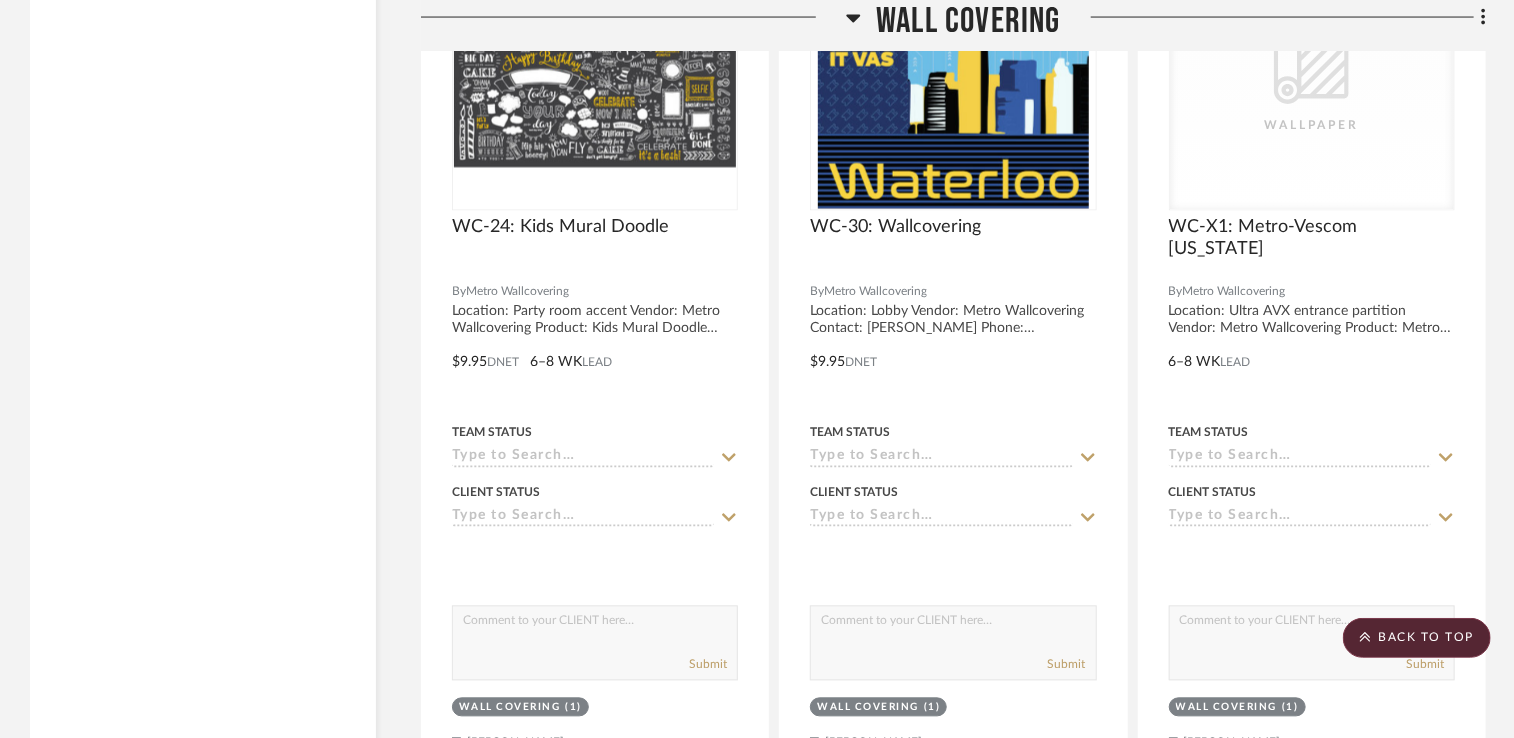 scroll, scrollTop: 16773, scrollLeft: 0, axis: vertical 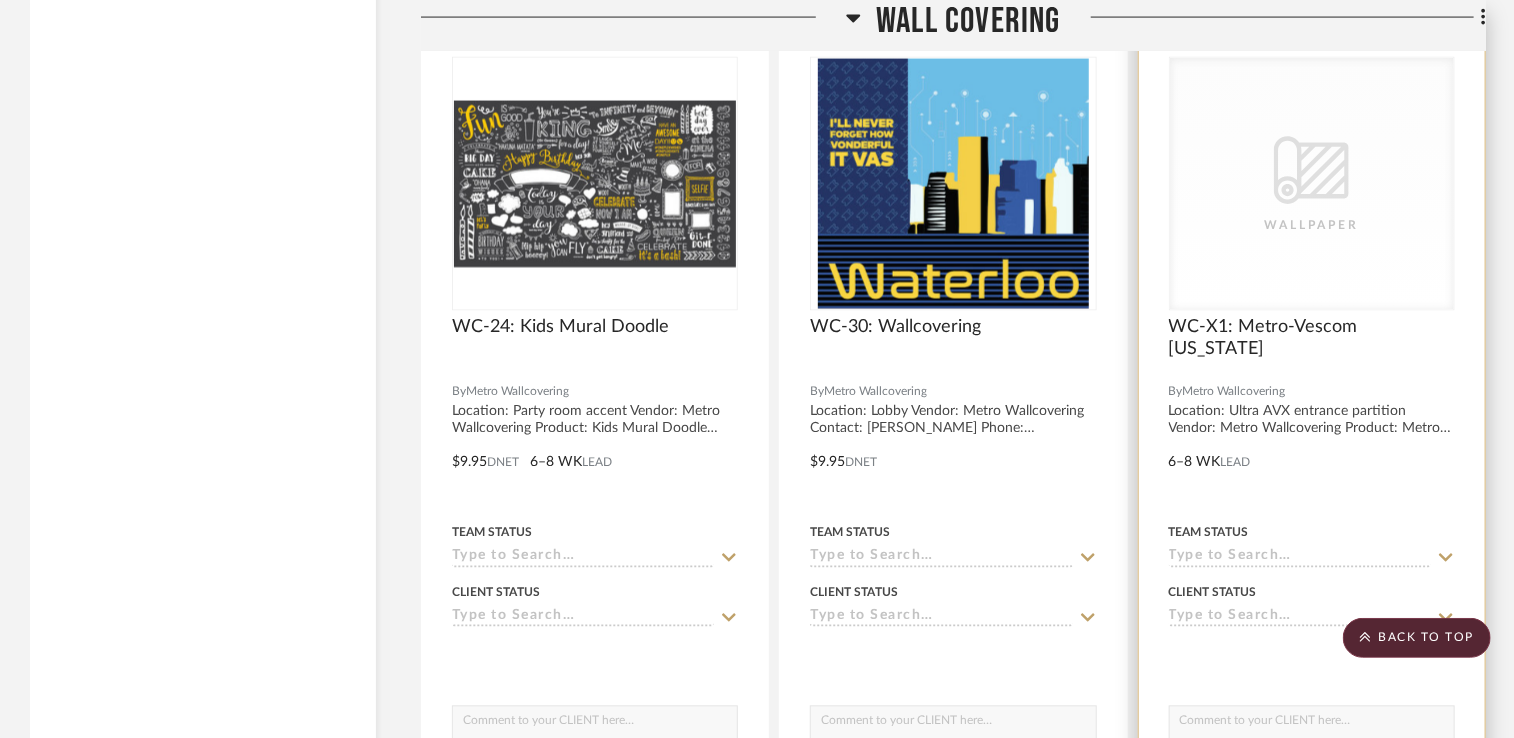 click on "CategoryIconWallcovering
Created with Sketch.
Wallpaper" at bounding box center (1312, 184) 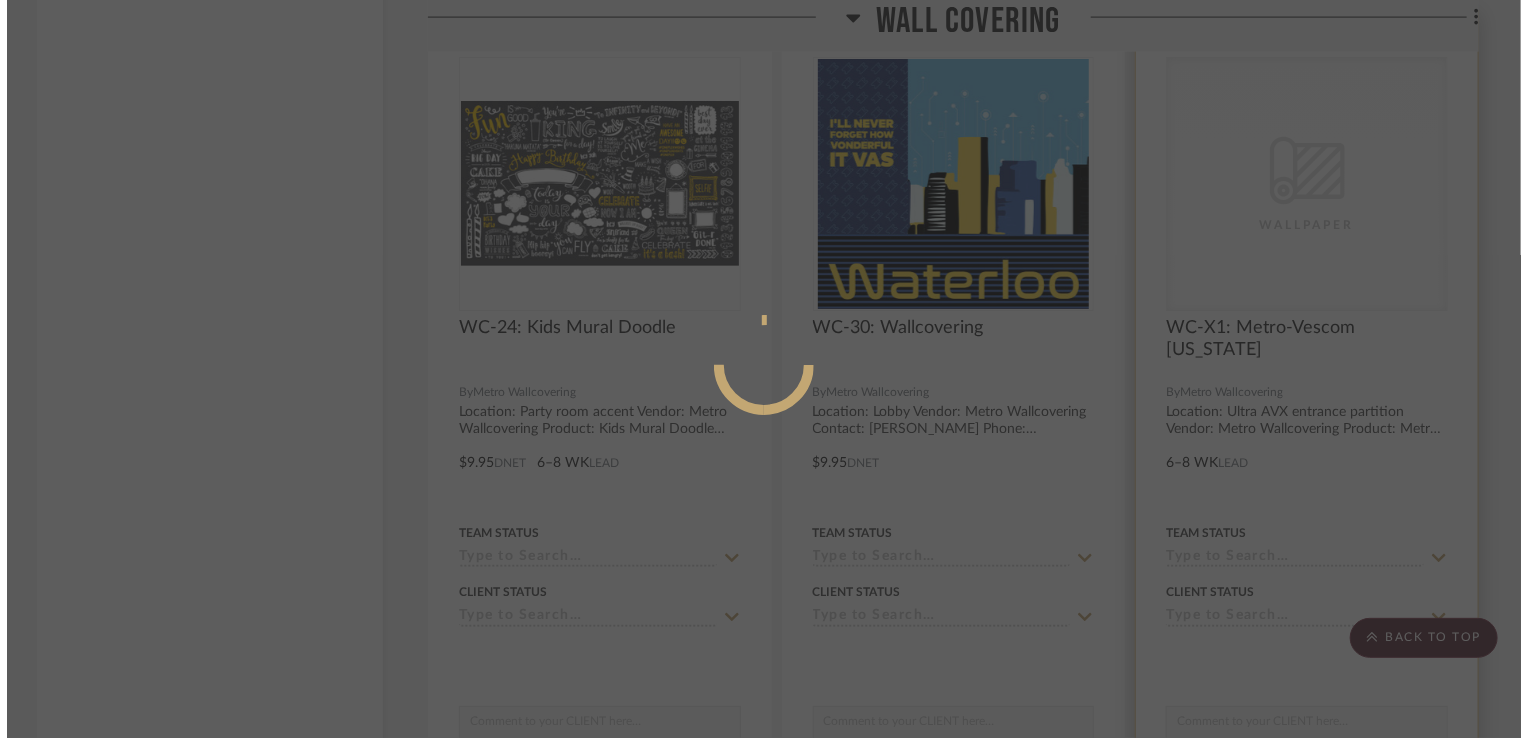 scroll, scrollTop: 0, scrollLeft: 0, axis: both 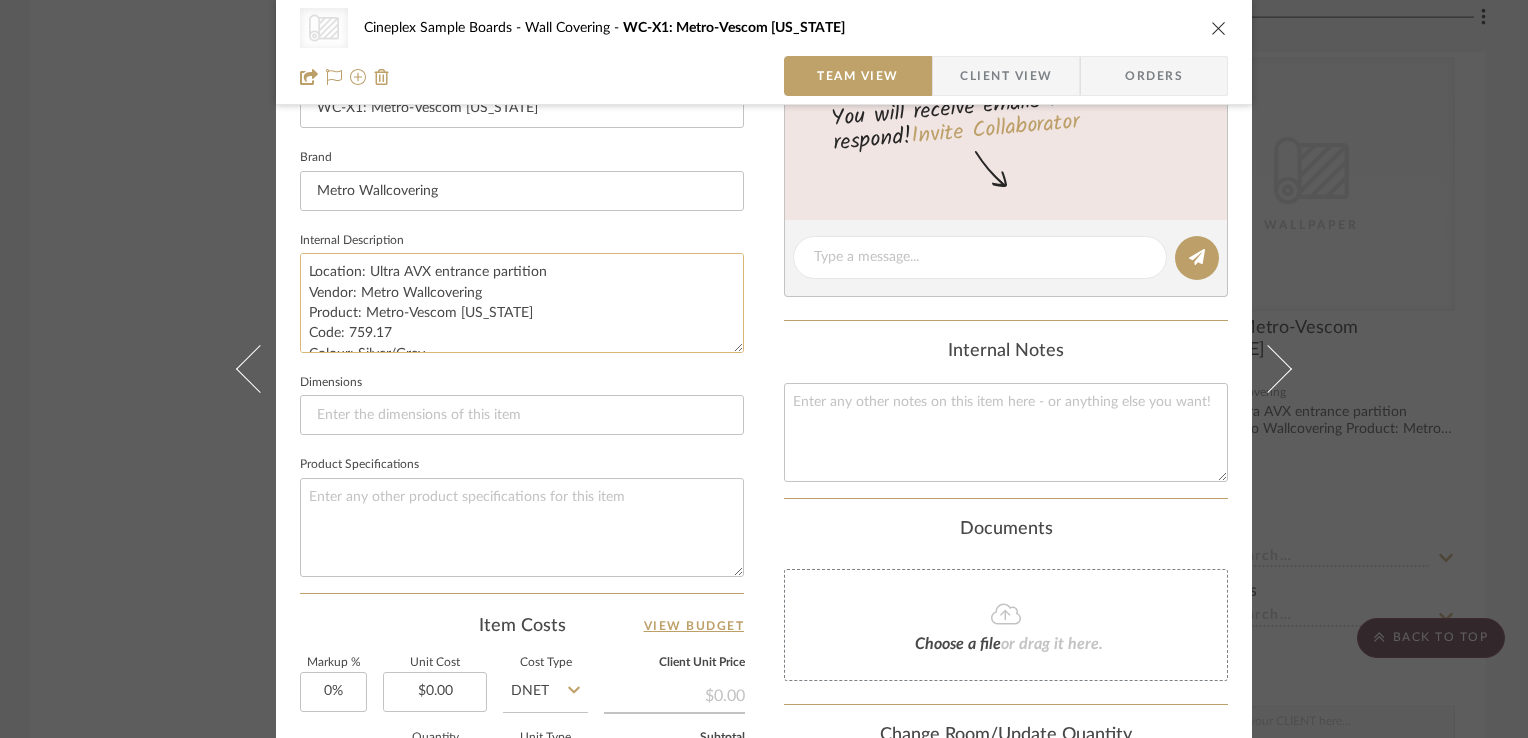 click on "Location: Ultra AVX entrance partition
Vendor: Metro Wallcovering
Product: Metro-Vescom [US_STATE]
Code: 759.17
Colour: Silver/Grey
Contact: Suzy Margorian
Phone: [PHONE_NUMBER]" 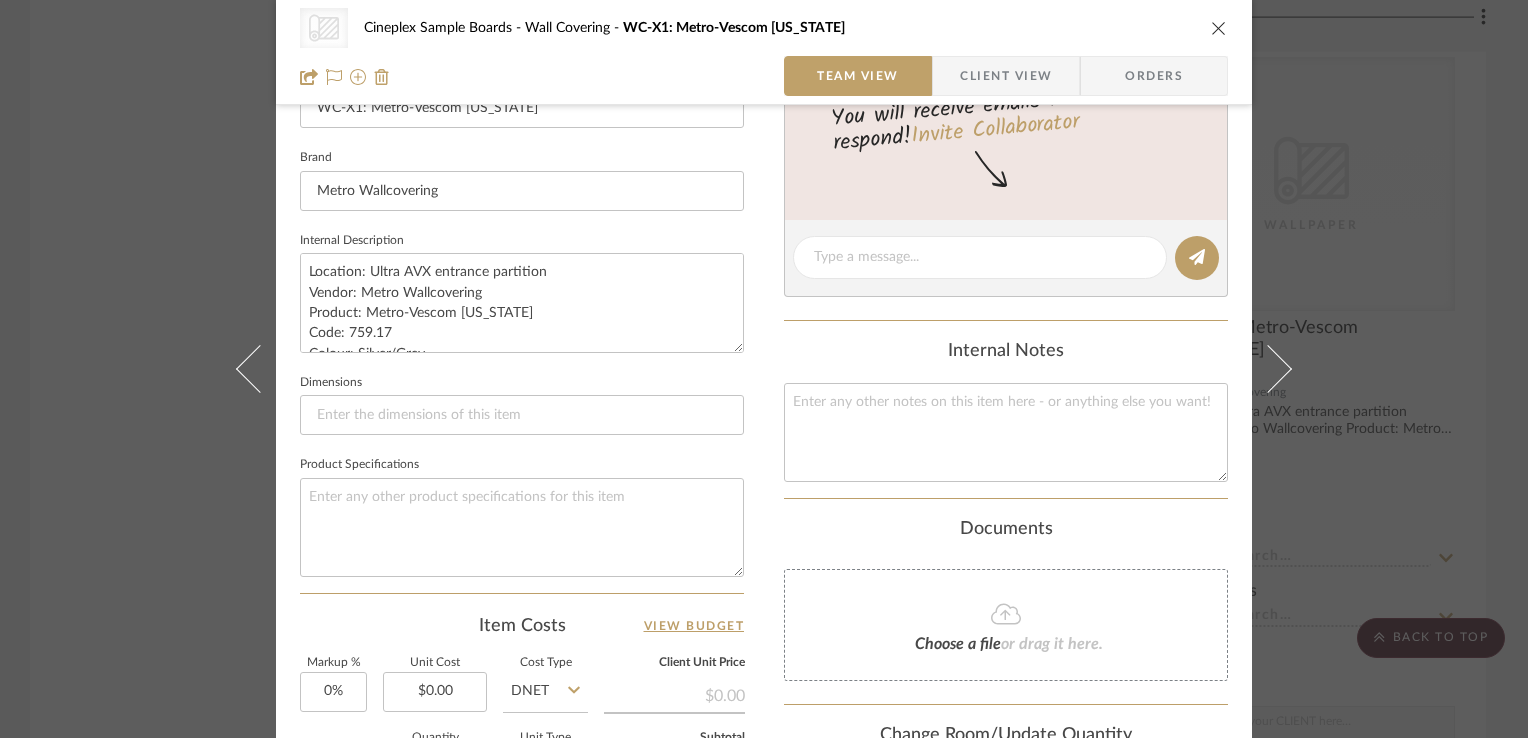 click on "Internal Description  Location: Ultra AVX entrance partition
Vendor: Metro Wallcovering
Product: Metro-Vescom [US_STATE]
Code: 759.17
Colour: Silver/Grey
Contact: Suzy Margorian
Phone: [PHONE_NUMBER]" 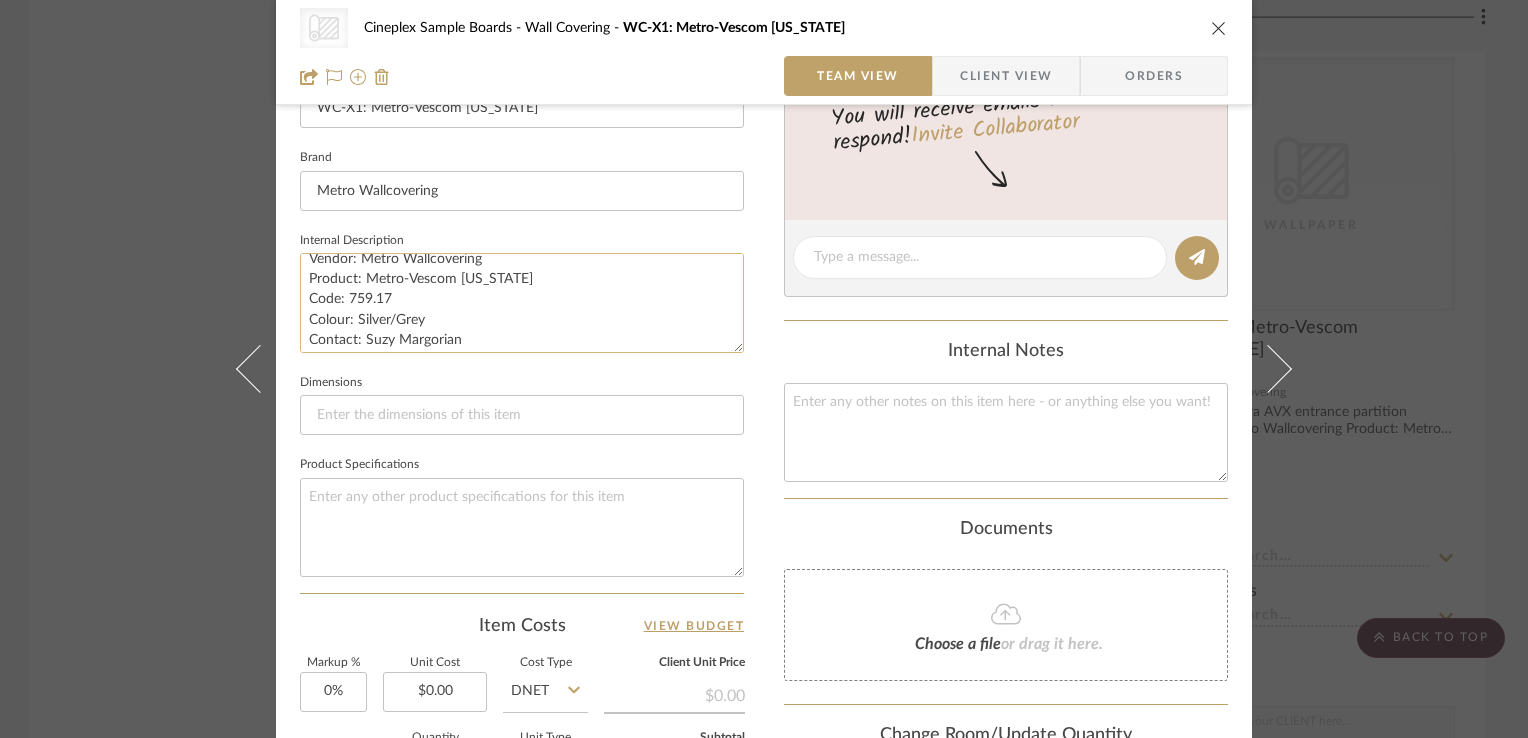 scroll, scrollTop: 60, scrollLeft: 0, axis: vertical 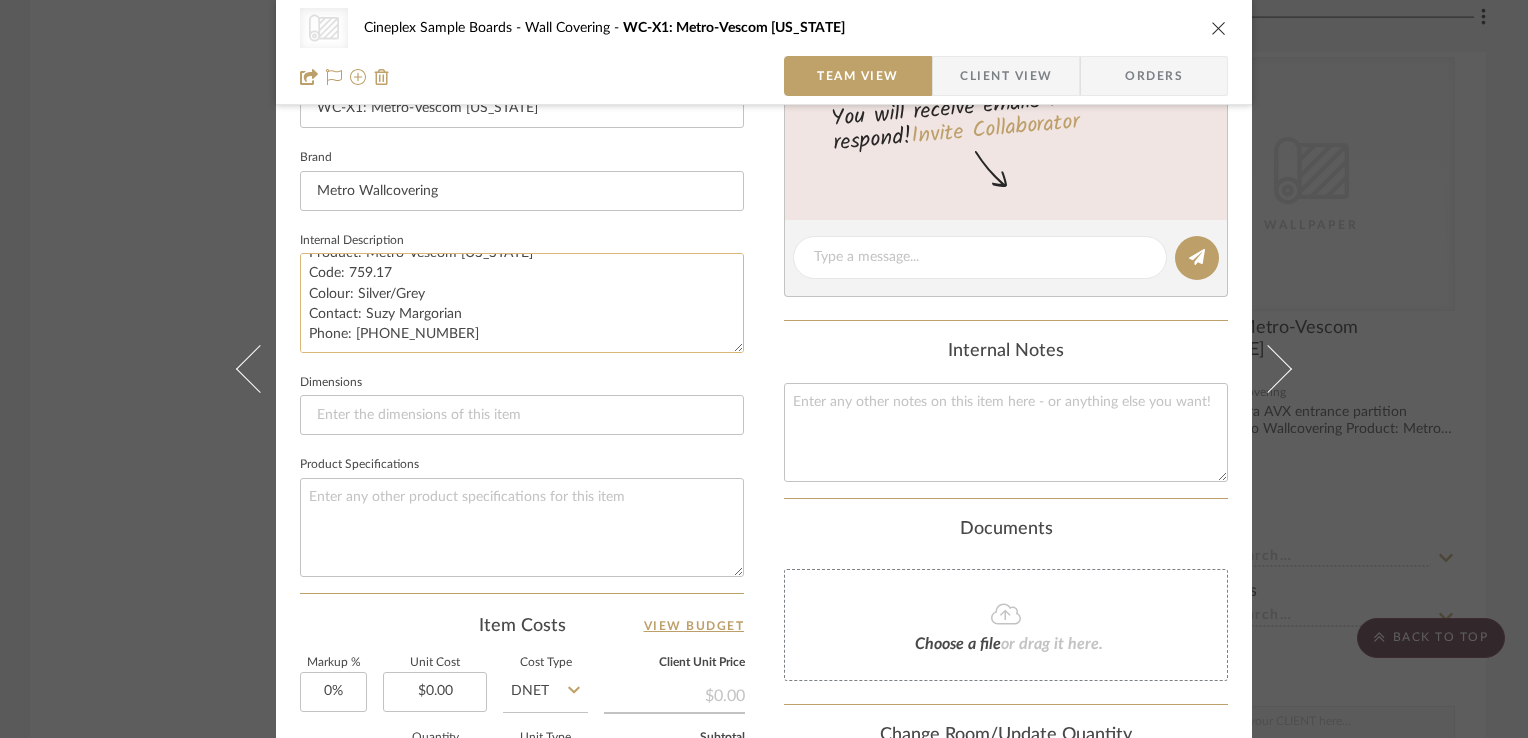 drag, startPoint x: 383, startPoint y: 269, endPoint x: 342, endPoint y: 275, distance: 41.4367 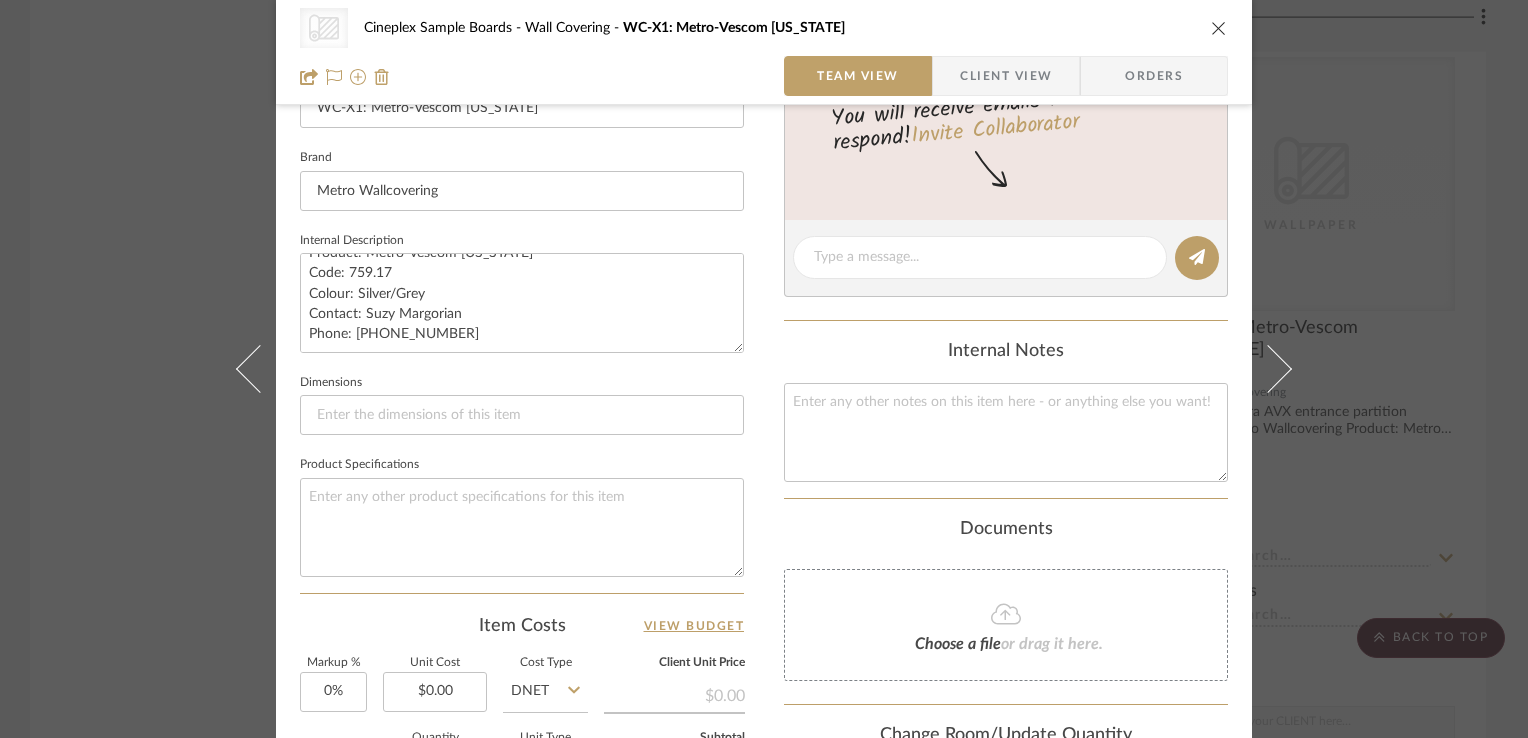 click on "CategoryIconWallcovering
Created with Sketch.
Wallpaper Cineplex Sample Boards Wall Covering WC-X1: Metro-Vescom [US_STATE] Team View Client View Orders
CategoryIconWallcovering
Created with Sketch.
Wallpaper  Team-Facing Details   Item Name  WC-X1: Metro-Vescom [US_STATE]  Brand  Metro Wallcovering  Internal Description  Location: Ultra AVX entrance partition
Vendor: Metro Wallcovering
Product: Metro-Vescom [US_STATE]
Code: 759.17
Colour: Silver/Grey
Contact: Suzy Margorian
Phone: [PHONE_NUMBER]  Dimensions   Product Specifications   Item Costs   View Budget   Markup %  0%  Unit Cost  $0.00  Cost Type  DNET  Client Unit Price   $0.00   Quantity  1  Unit Type  Each  Subtotal   $0.00   Tax %  0%  Total Tax   $0.00   Shipping Cost  $0.00  Ship. Markup %  0% Taxable  Total Shipping   $0.00   $0.00" at bounding box center [764, 369] 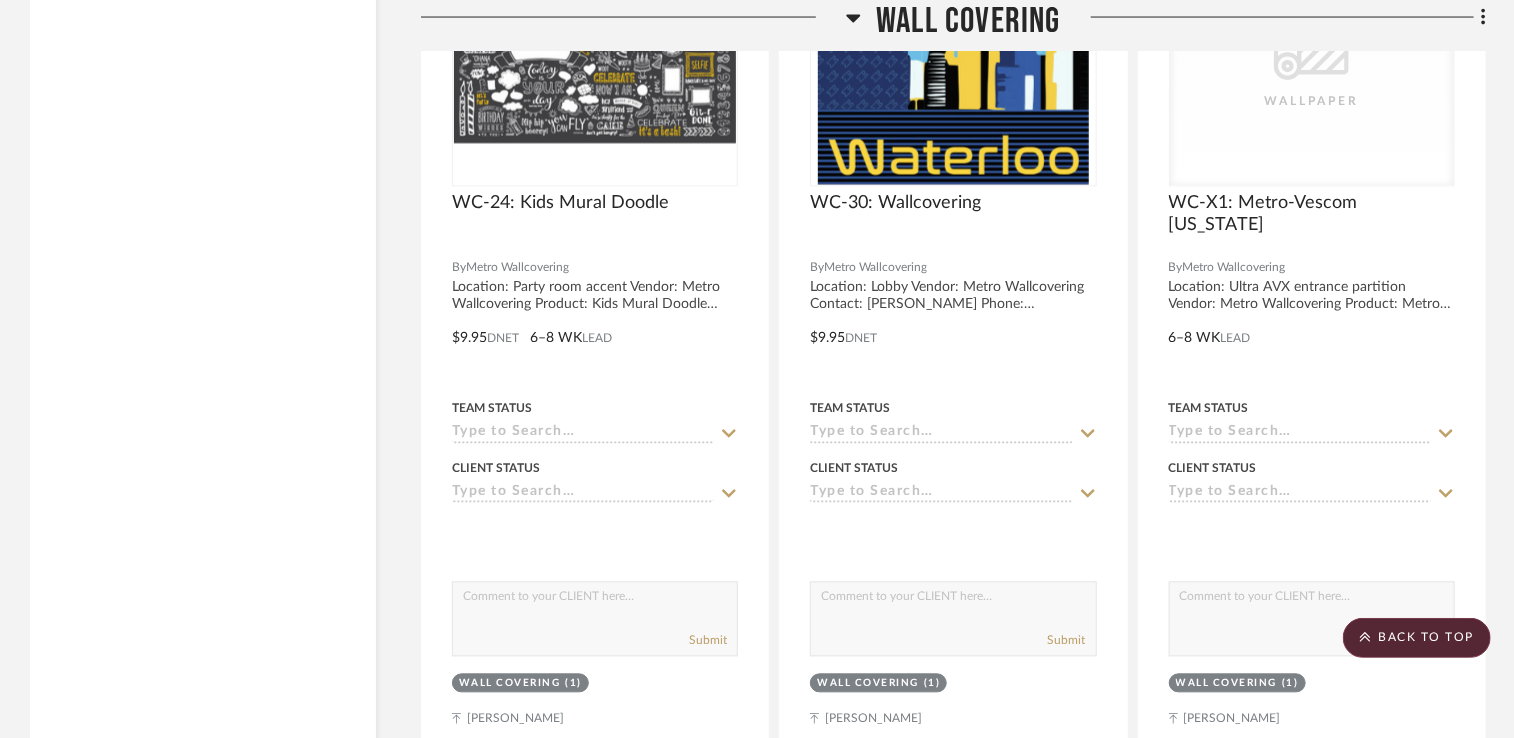 scroll, scrollTop: 16773, scrollLeft: 0, axis: vertical 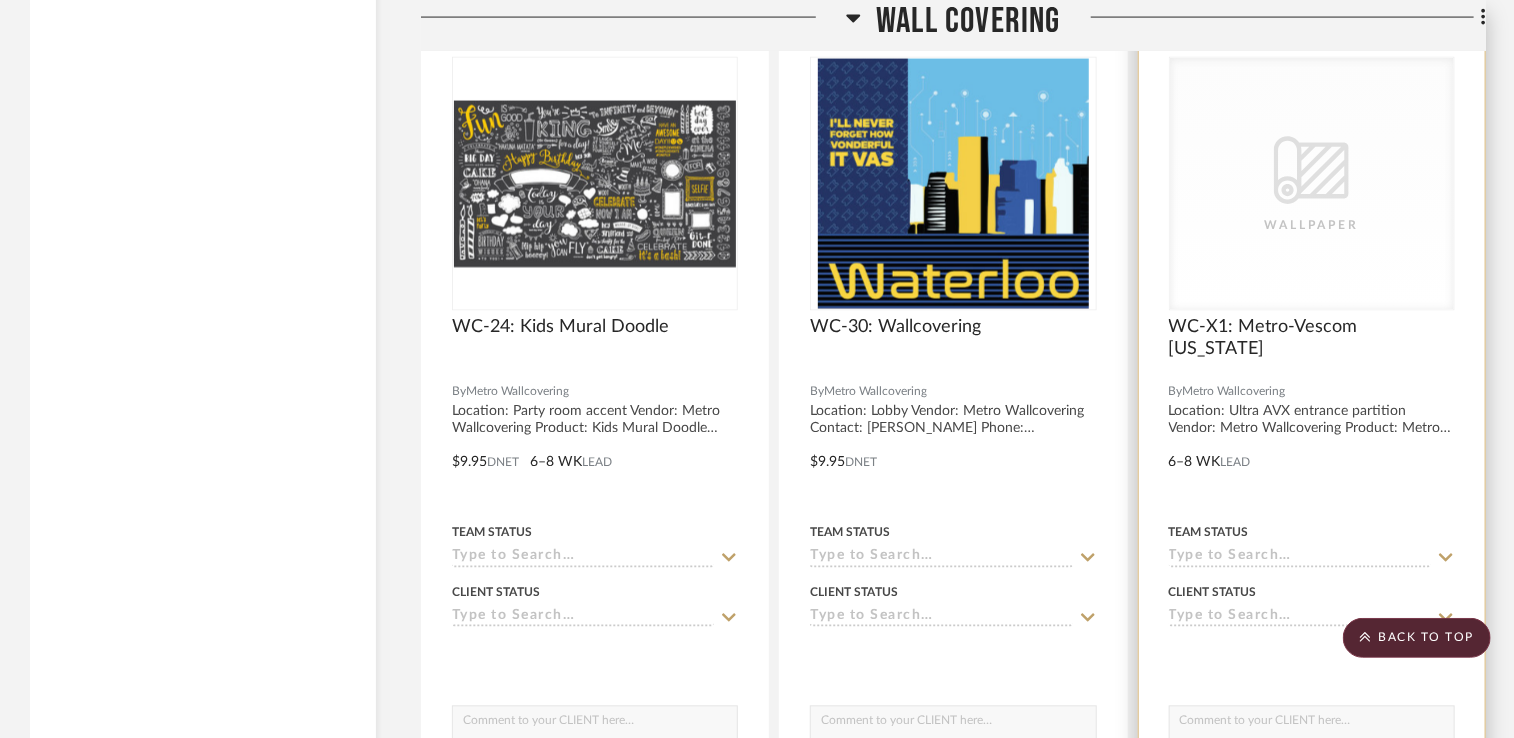 click 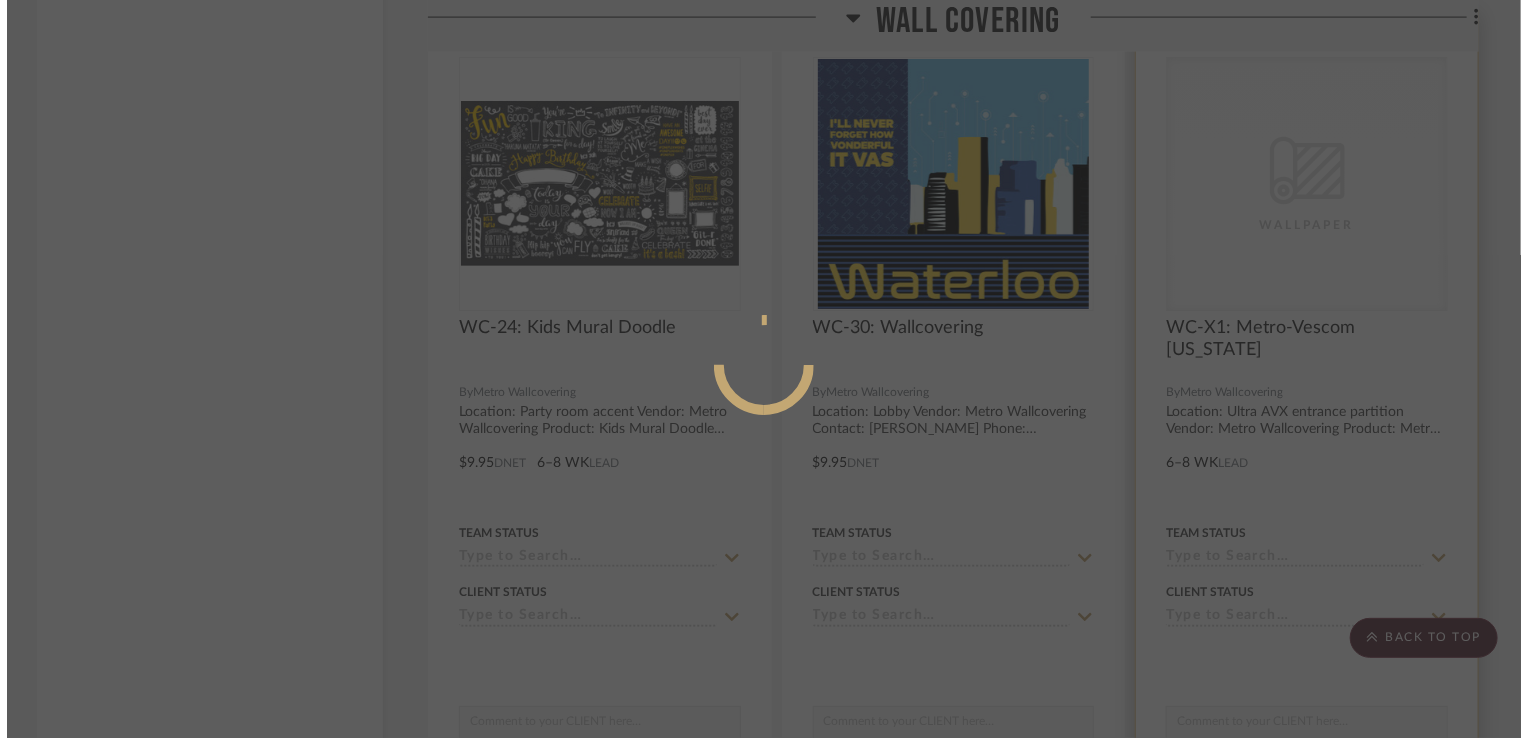 scroll, scrollTop: 0, scrollLeft: 0, axis: both 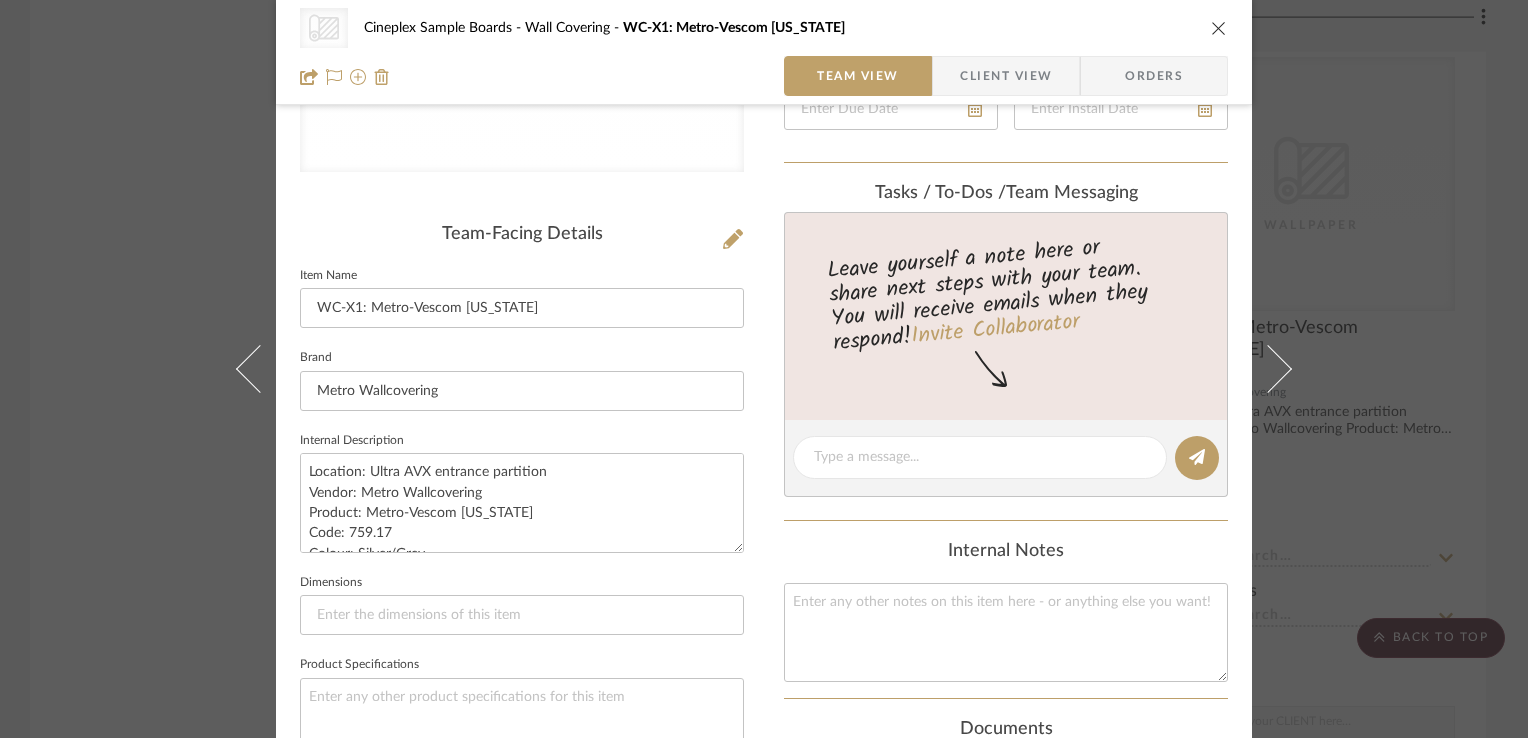 click at bounding box center [1219, 28] 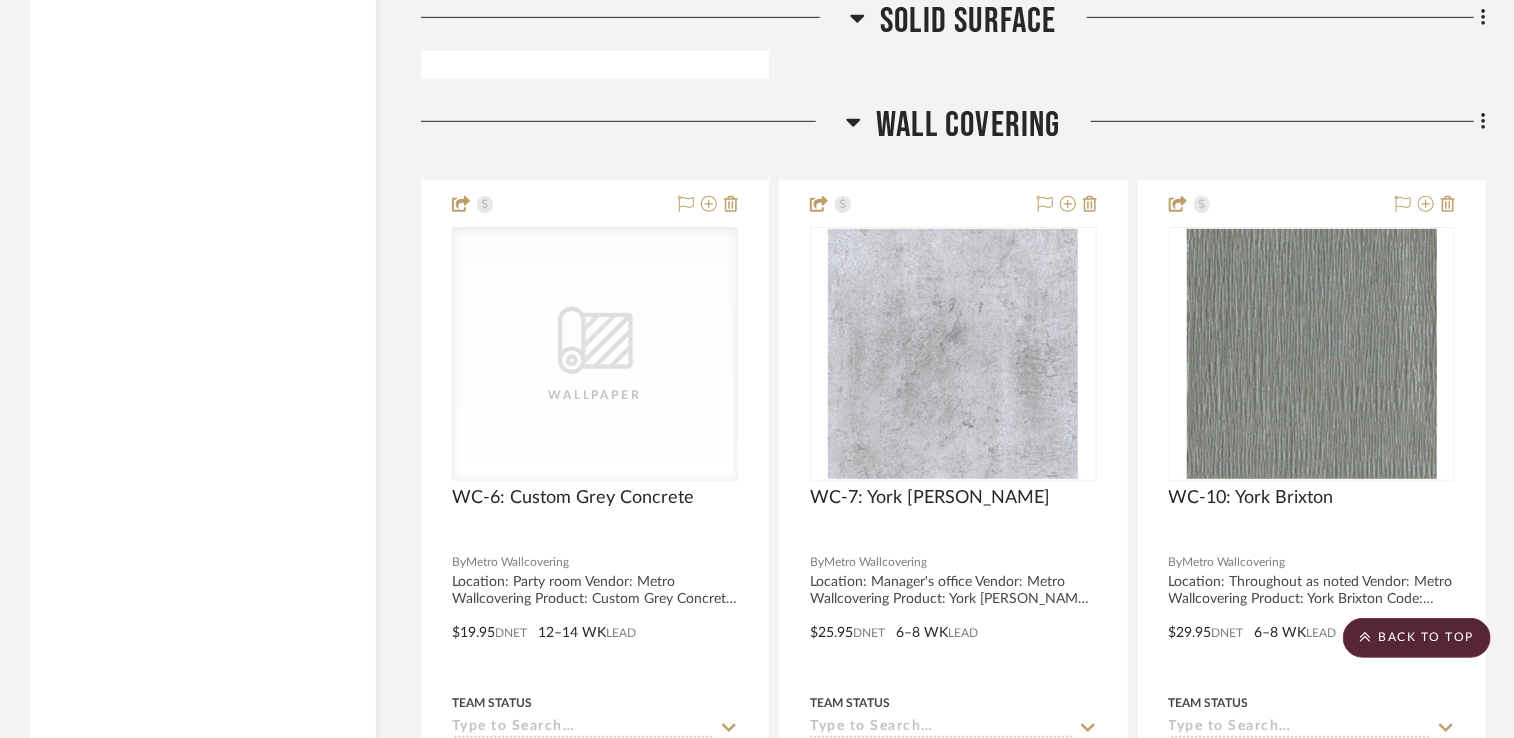 scroll, scrollTop: 15773, scrollLeft: 0, axis: vertical 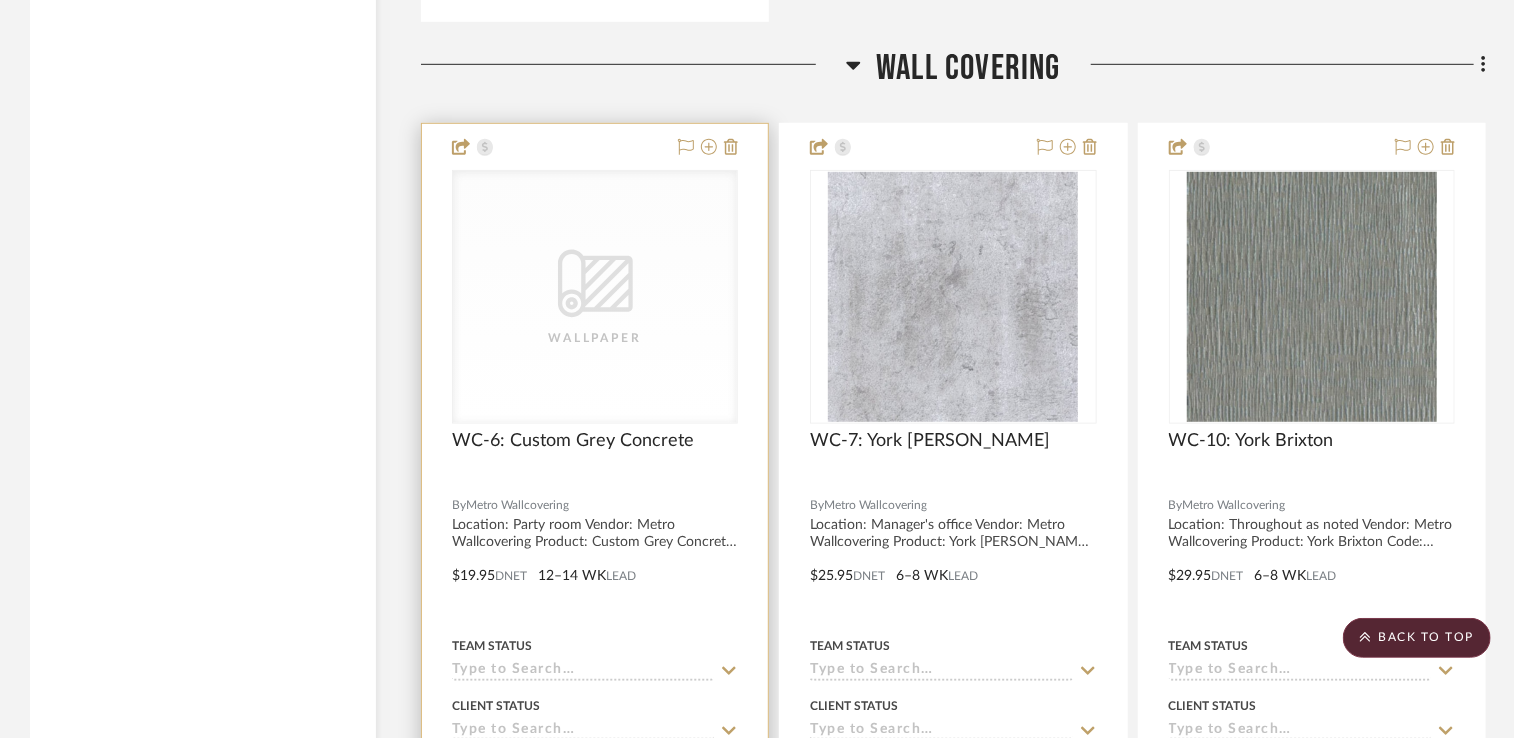 click on "CategoryIconWallcovering
Created with Sketch.
Wallpaper" at bounding box center [595, 297] 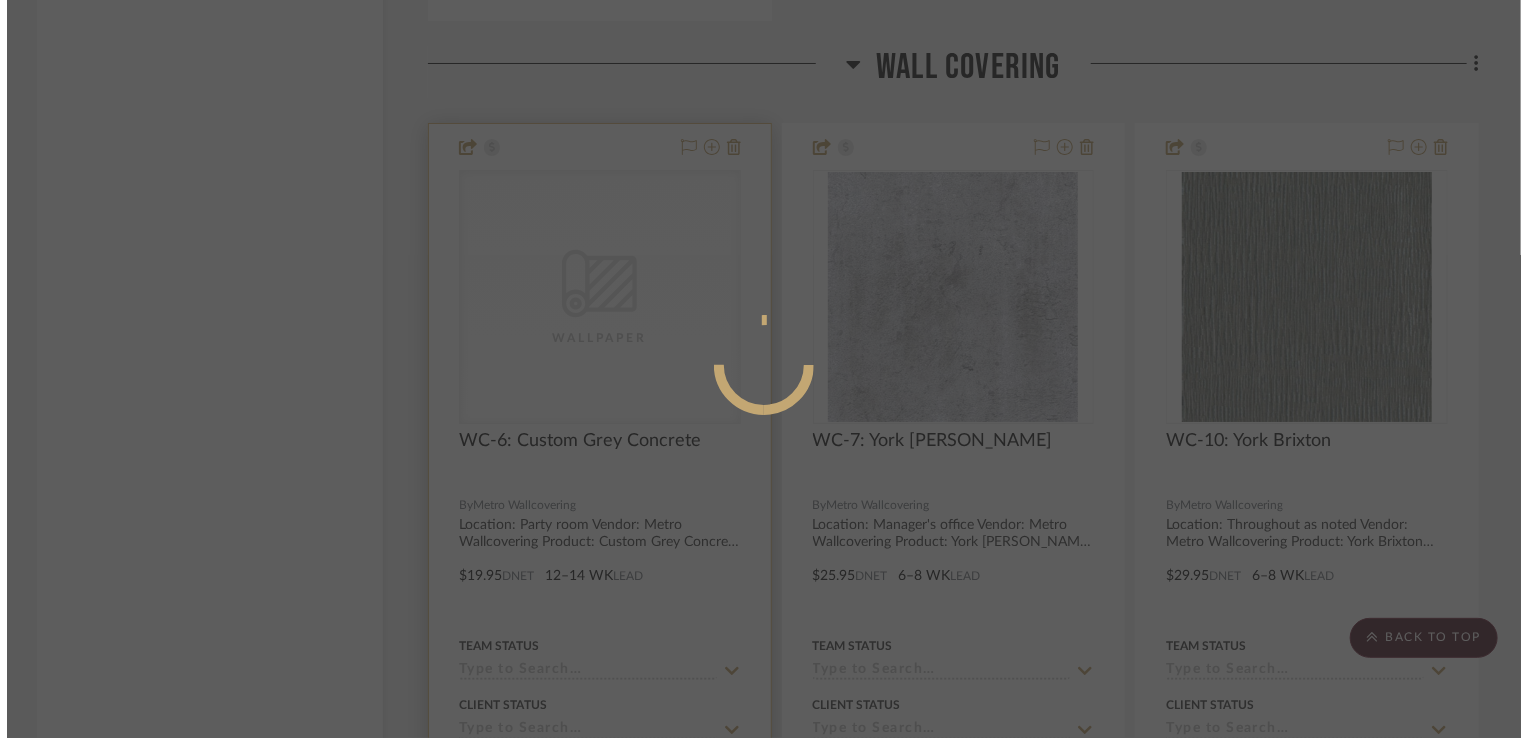 scroll, scrollTop: 0, scrollLeft: 0, axis: both 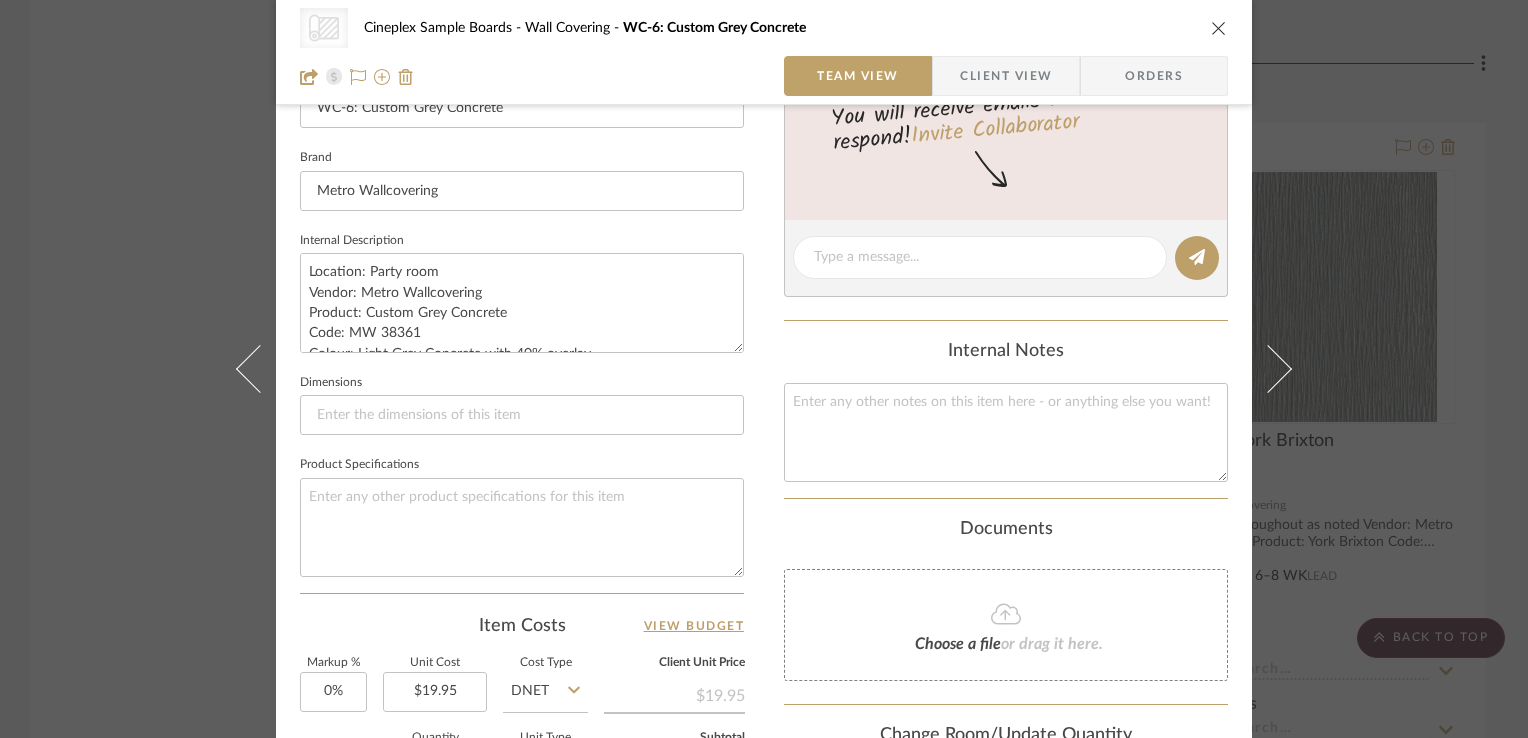 click at bounding box center (1219, 28) 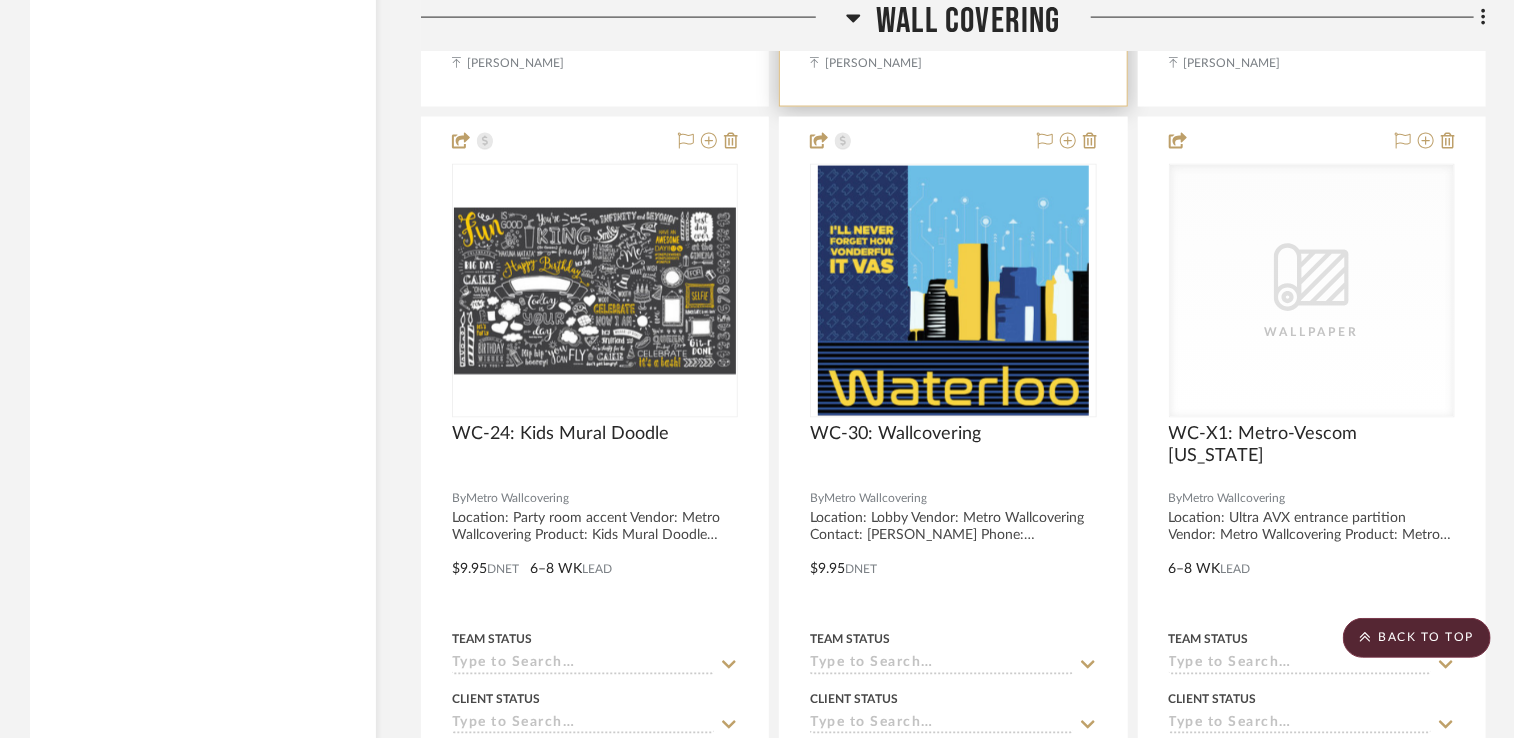 scroll, scrollTop: 16773, scrollLeft: 0, axis: vertical 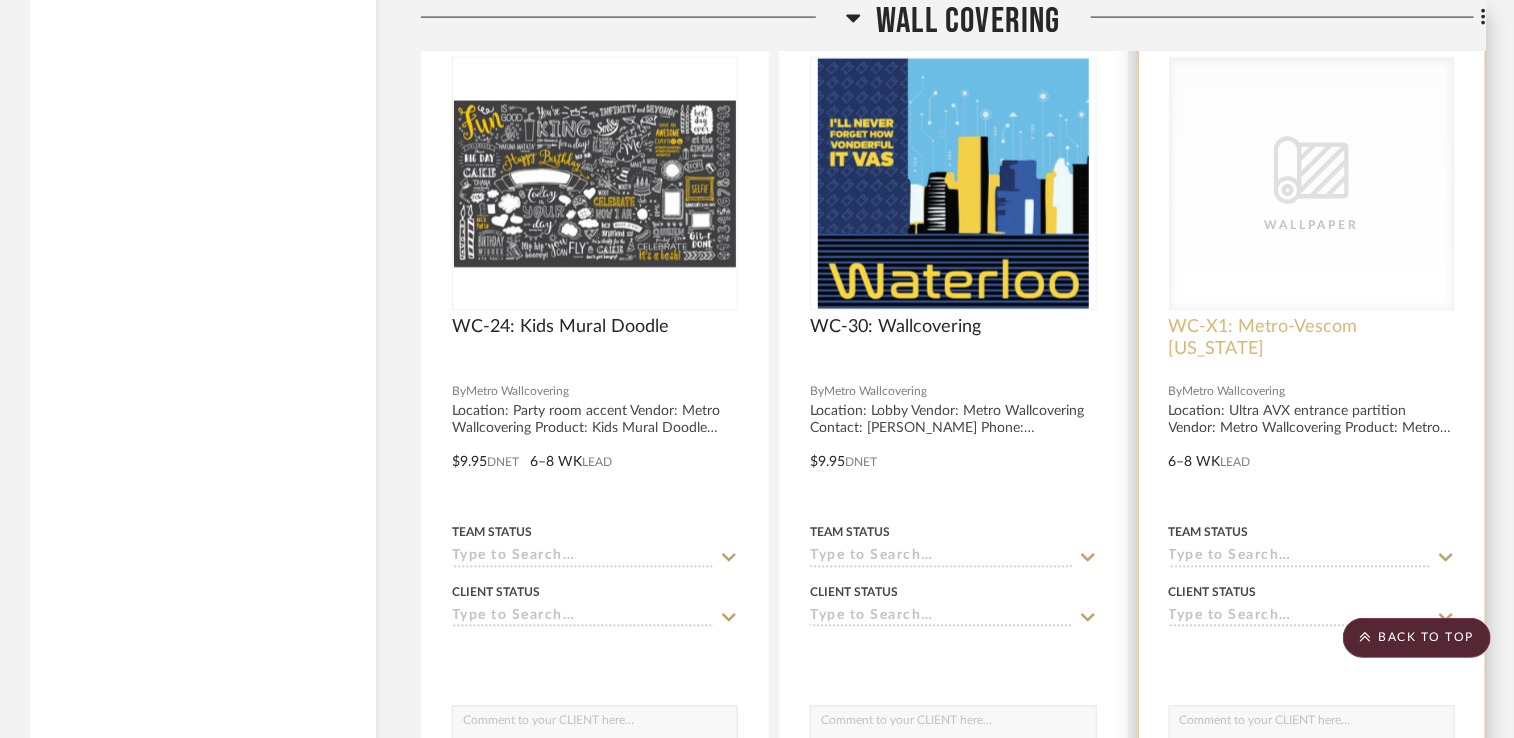 click on "WC-X1: Metro-Vescom [US_STATE]" at bounding box center (1312, 339) 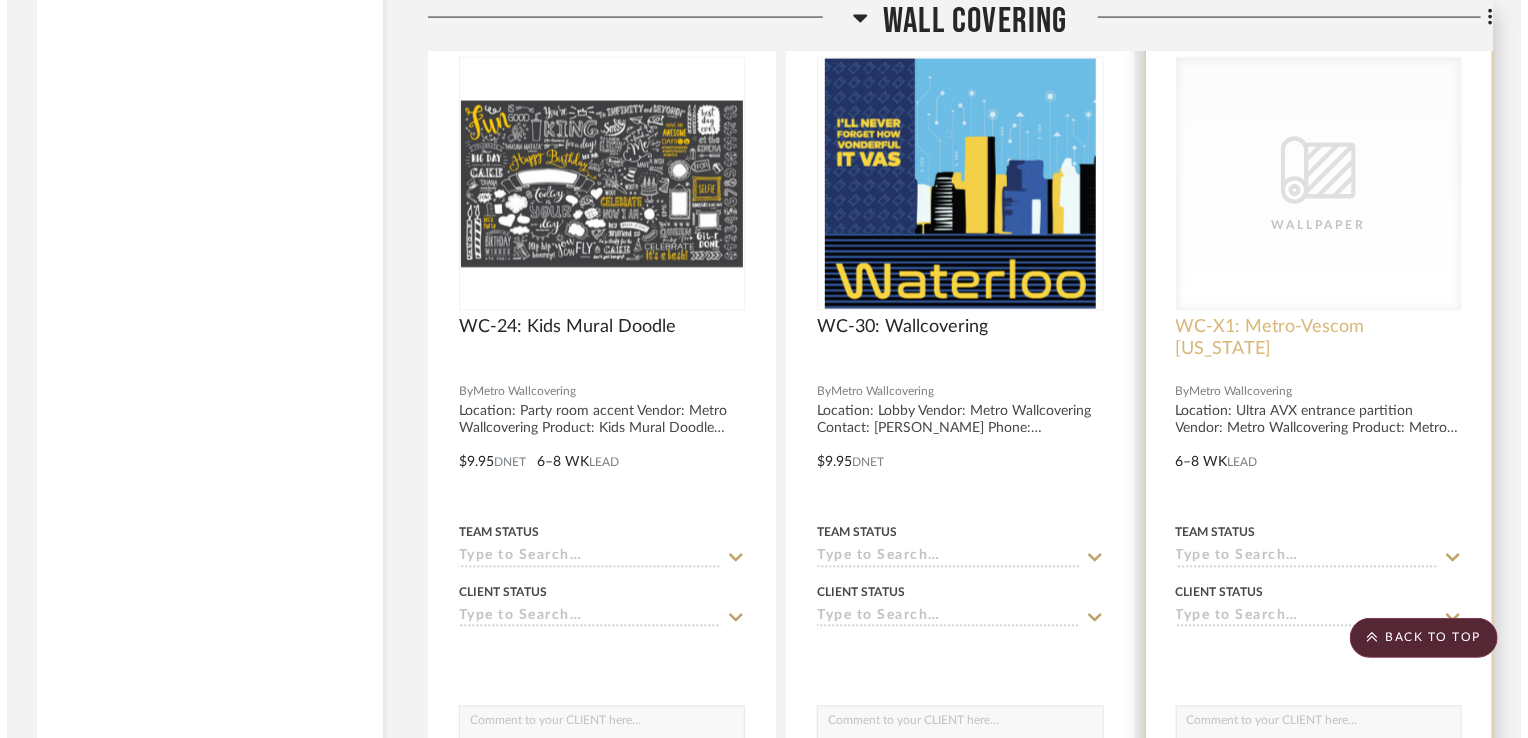 scroll, scrollTop: 0, scrollLeft: 0, axis: both 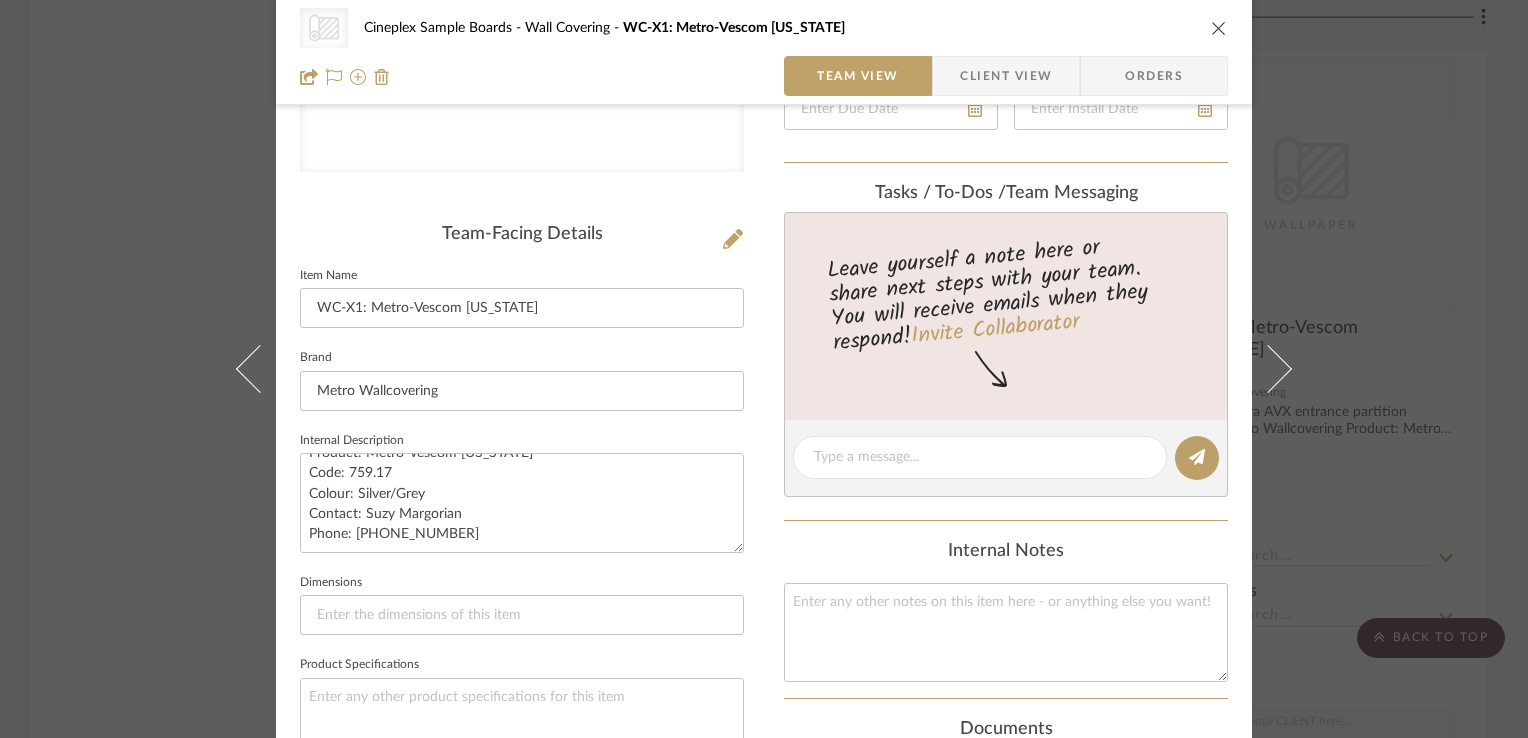 click at bounding box center (1219, 28) 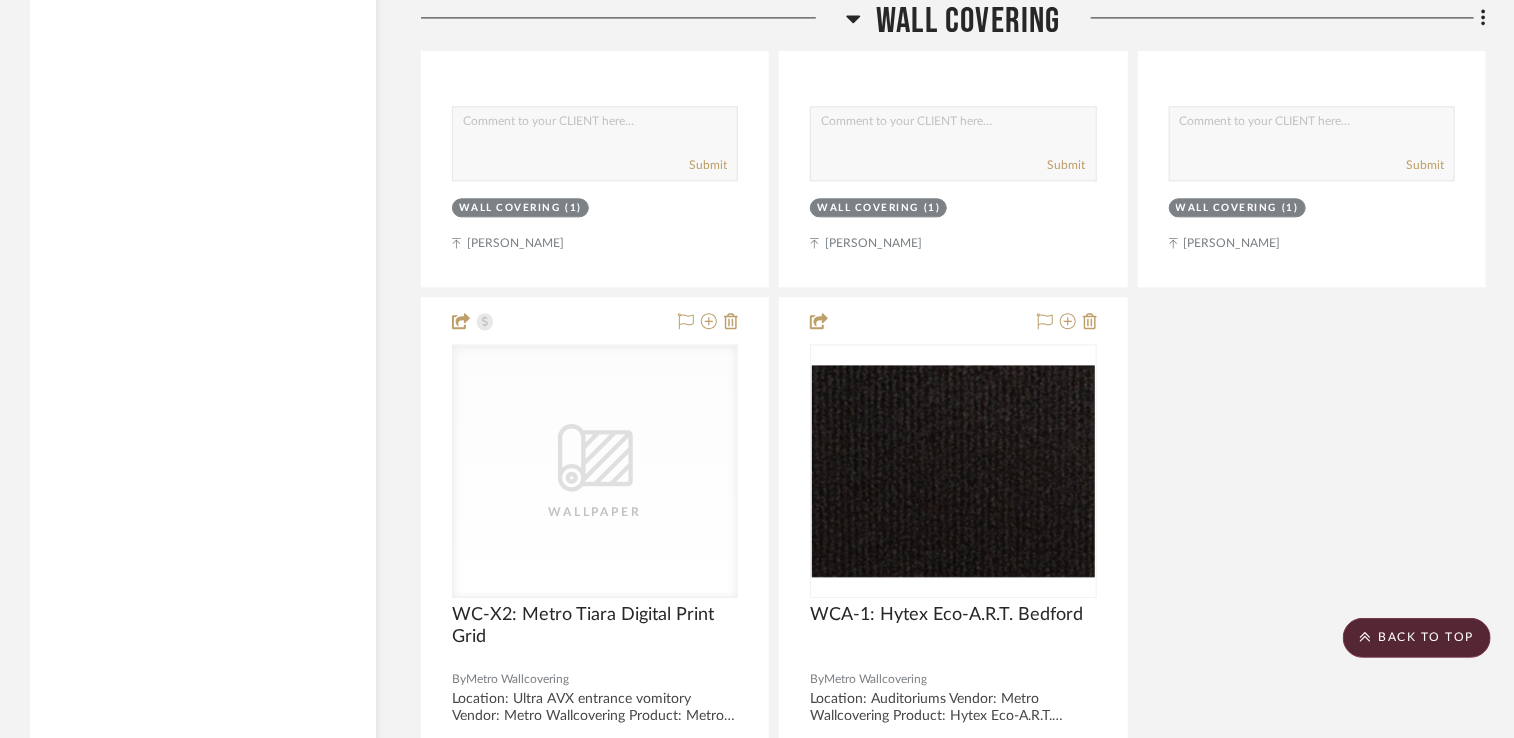 scroll, scrollTop: 17473, scrollLeft: 0, axis: vertical 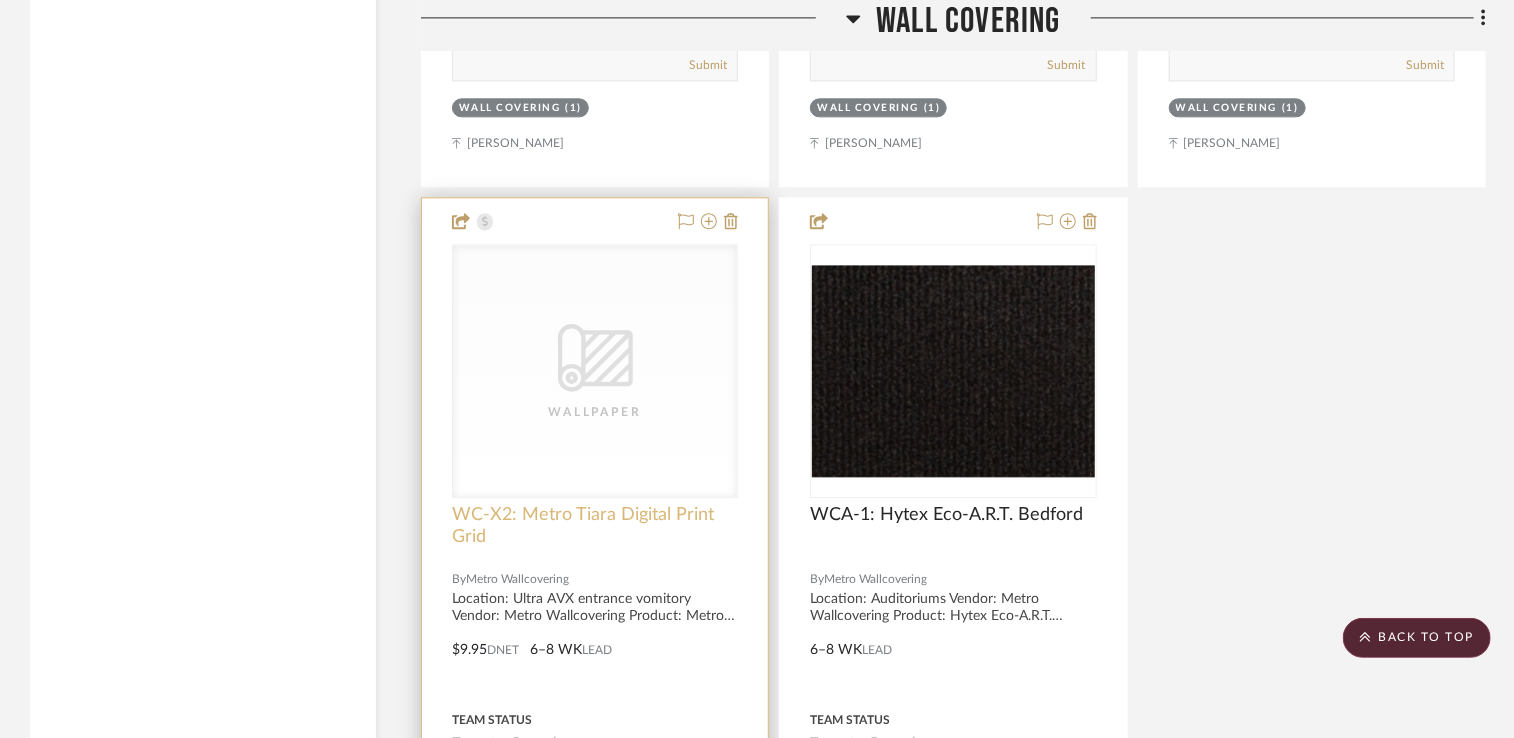 click on "WC-X2: Metro Tiara Digital Print Grid" at bounding box center [595, 526] 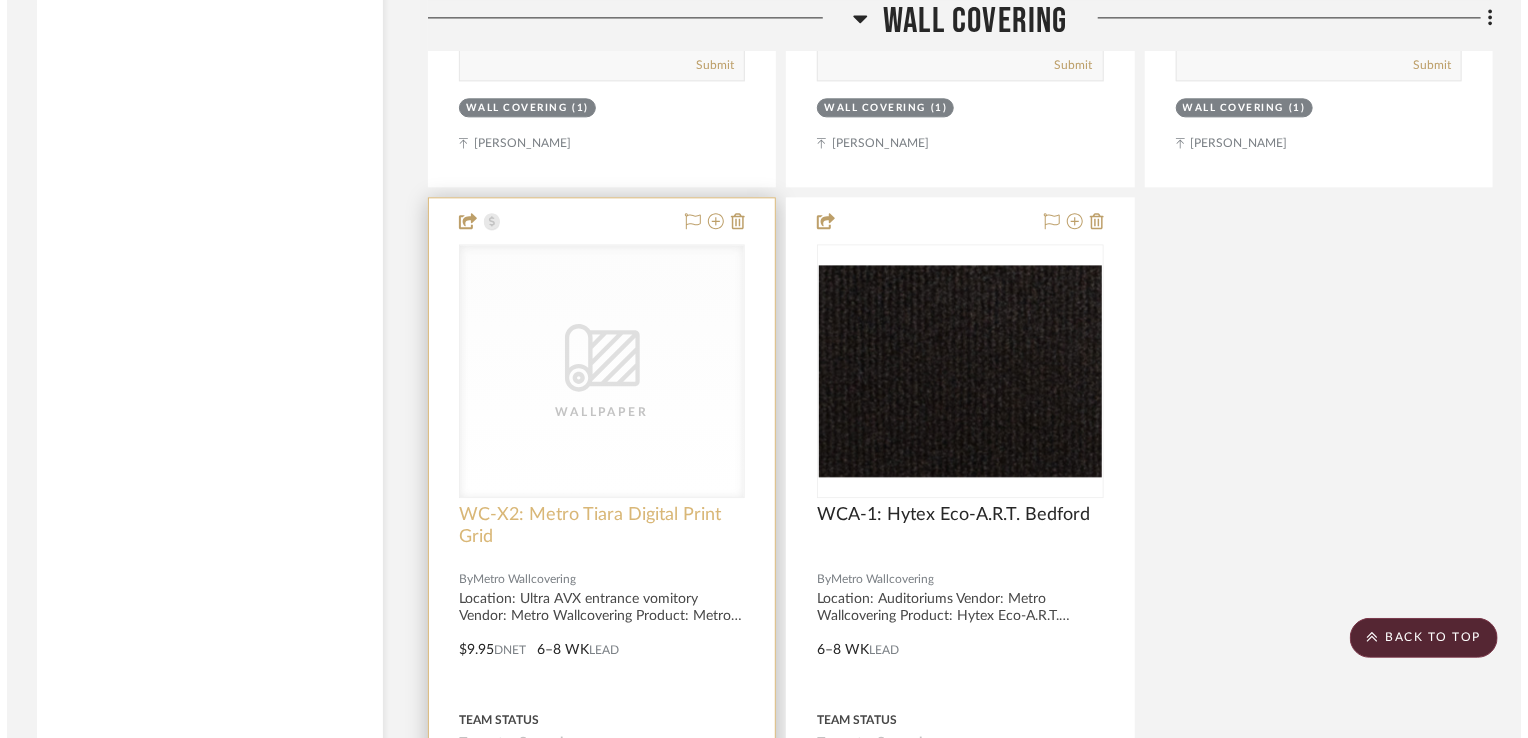 scroll, scrollTop: 0, scrollLeft: 0, axis: both 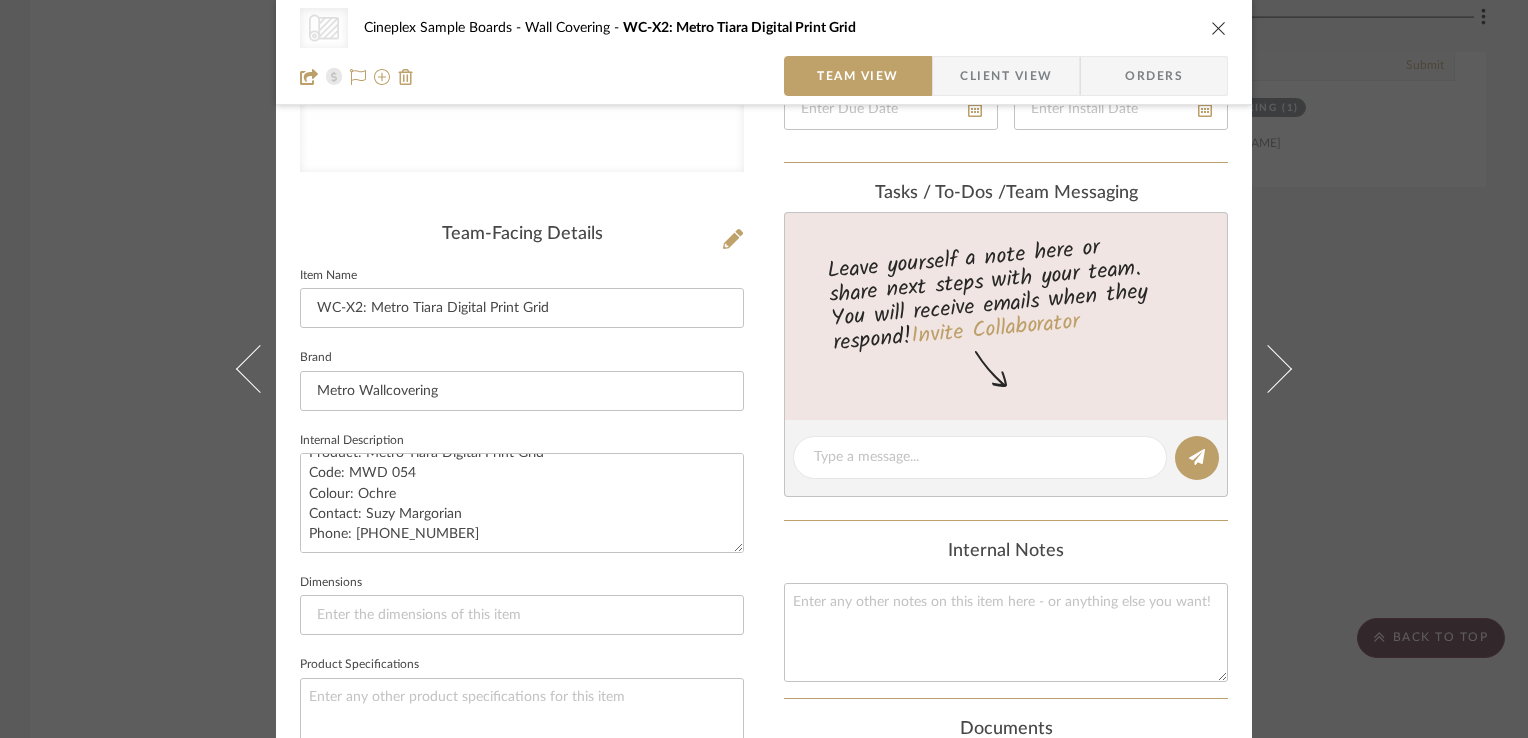 click at bounding box center (1219, 28) 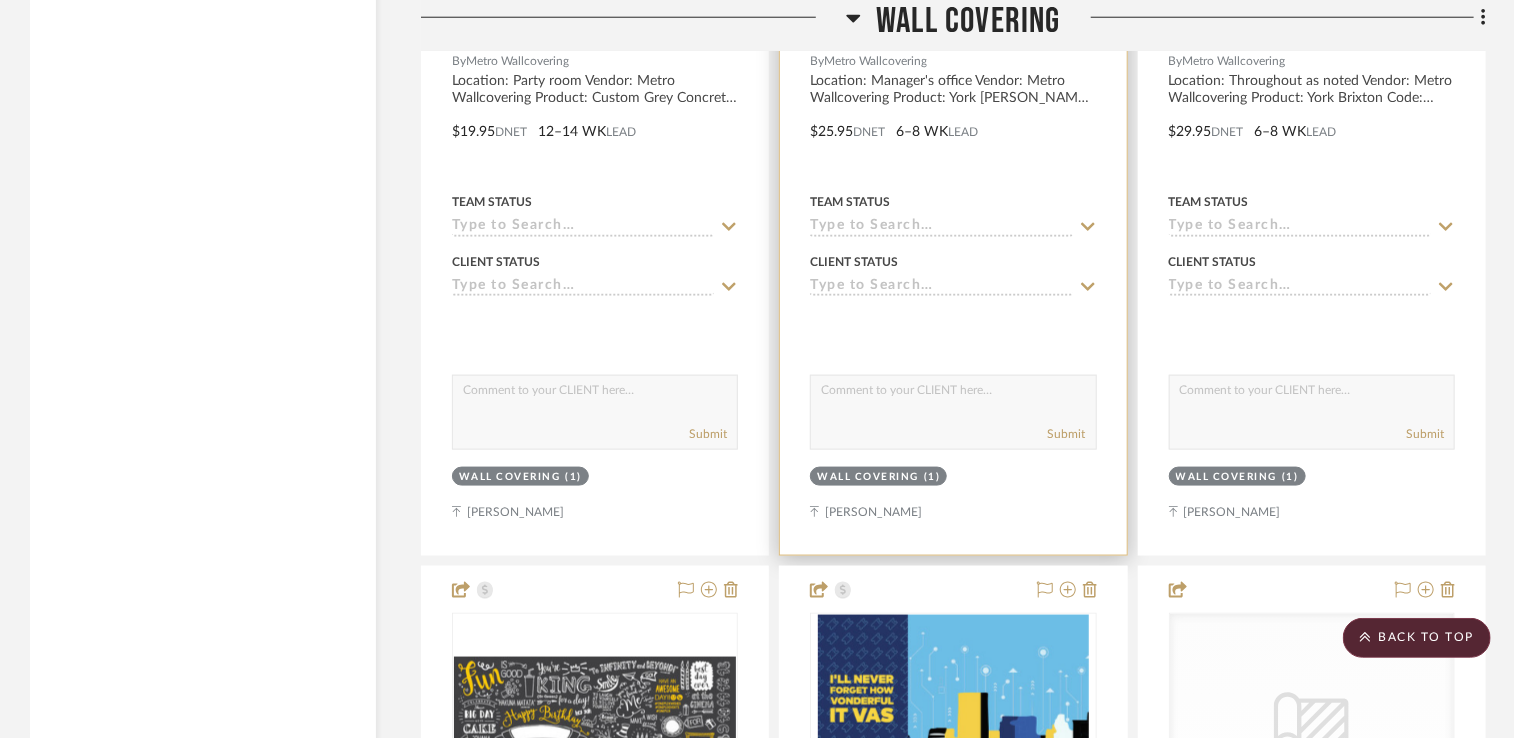 scroll, scrollTop: 15873, scrollLeft: 0, axis: vertical 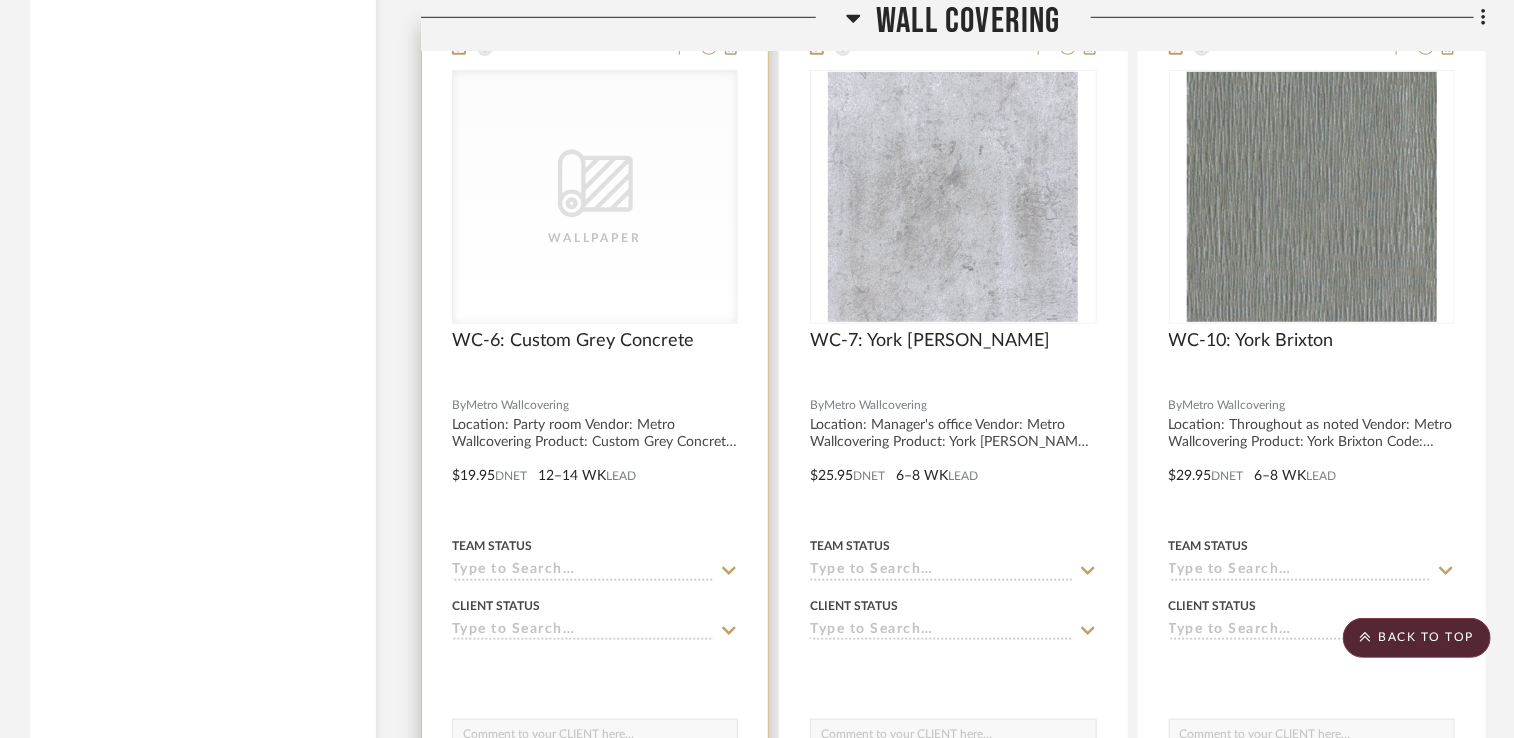 click on "CategoryIconWallcovering
Created with Sketch.
Wallpaper" at bounding box center [595, 197] 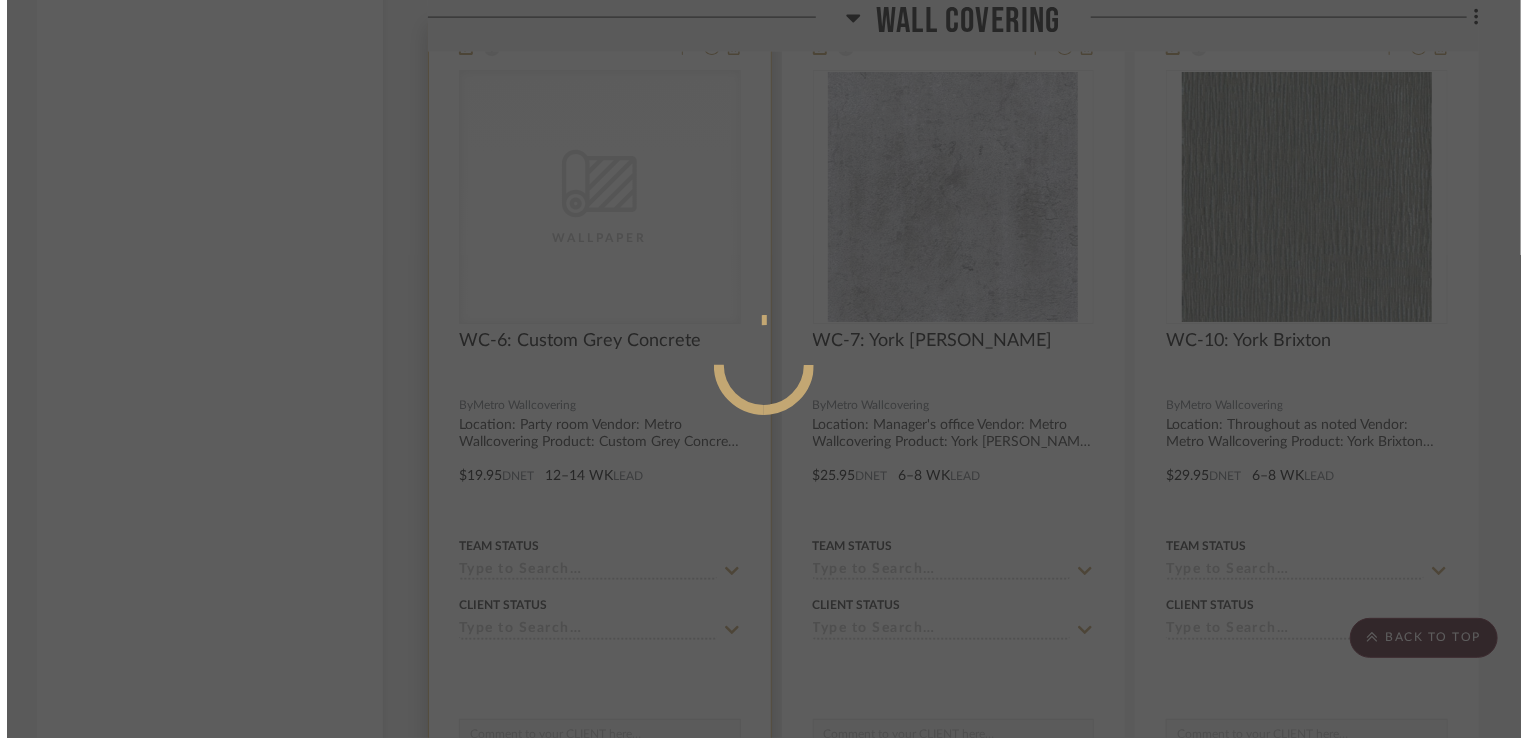 scroll, scrollTop: 0, scrollLeft: 0, axis: both 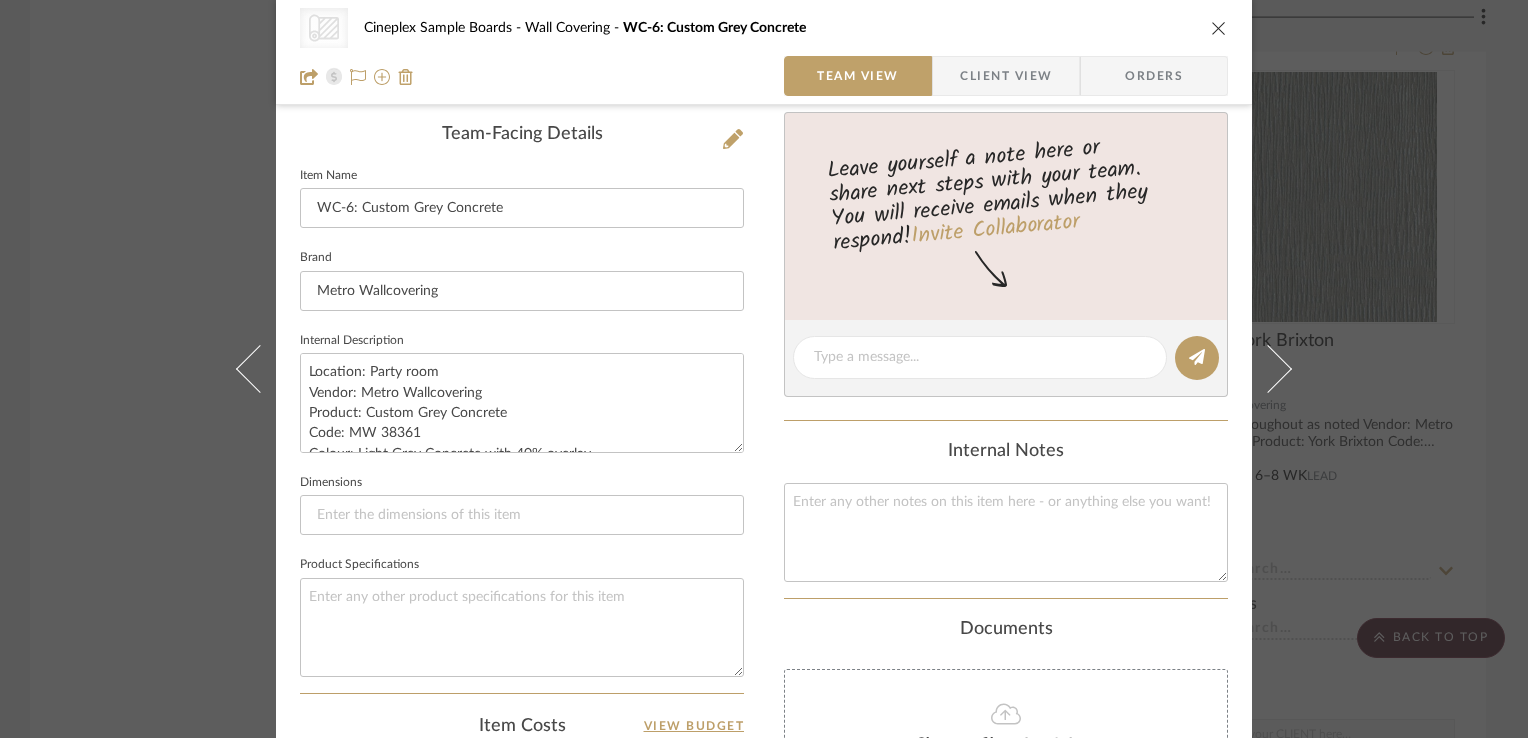 click on "CategoryIconWallcovering
Created with Sketch.
Wallpaper Cineplex Sample Boards Wall Covering WC-6: Custom Grey Concrete Team View Client View Orders
CategoryIconWallcovering
Created with Sketch.
Wallpaper  Team-Facing Details   Item Name  WC-6: Custom Grey Concrete  Brand  Metro Wallcovering  Internal Description  Location: Party room
Vendor: Metro Wallcovering
Product: Custom Grey Concrete
Code: MW 38361
Colour: Light Grey Concrete with 40% overlay
Contact: Suzy Margorian
Phone: [PHONE_NUMBER]  Dimensions   Product Specifications   Item Costs   View Budget   Markup %  0%  Unit Cost  $19.95  Cost Type  DNET  Client Unit Price   $19.95   Quantity  1  Unit Type  Each  Subtotal   $19.95   Tax %  0%  Total Tax   $0.00   Shipping Cost  $0.00  Ship. Markup %  0% Taxable  $0.00  Weeks" at bounding box center (764, 369) 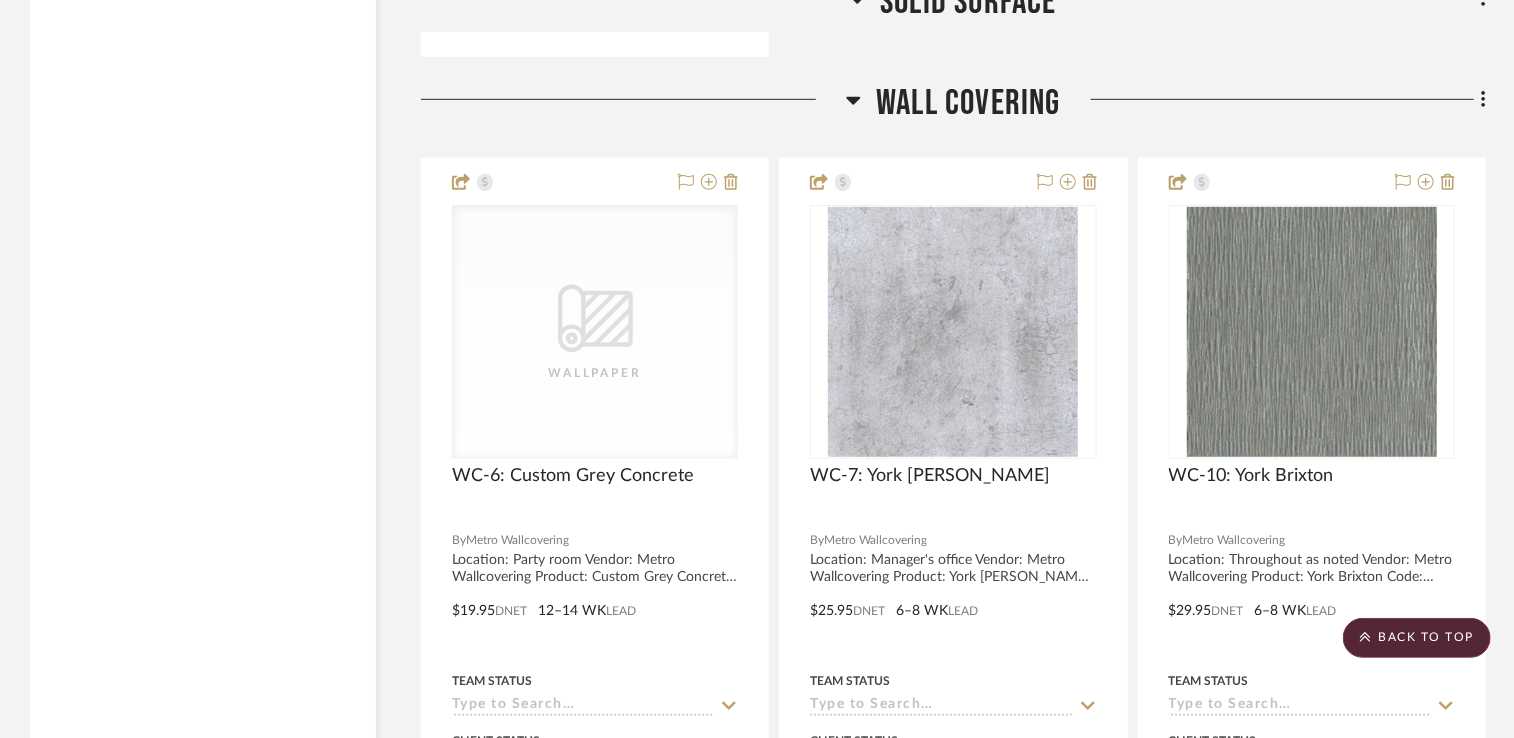 scroll, scrollTop: 15773, scrollLeft: 0, axis: vertical 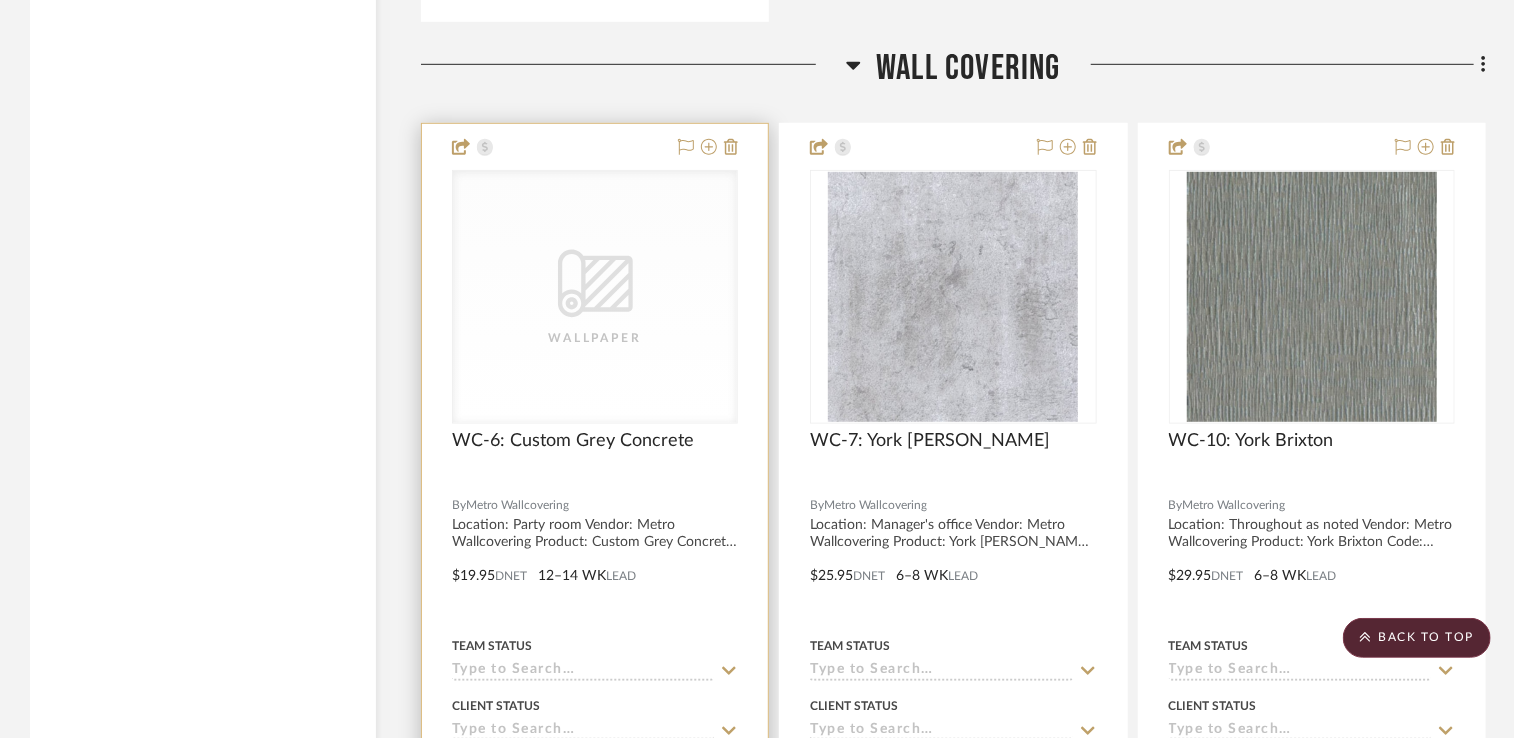 click on "CategoryIconWallcovering
Created with Sketch.
Wallpaper" at bounding box center [595, 297] 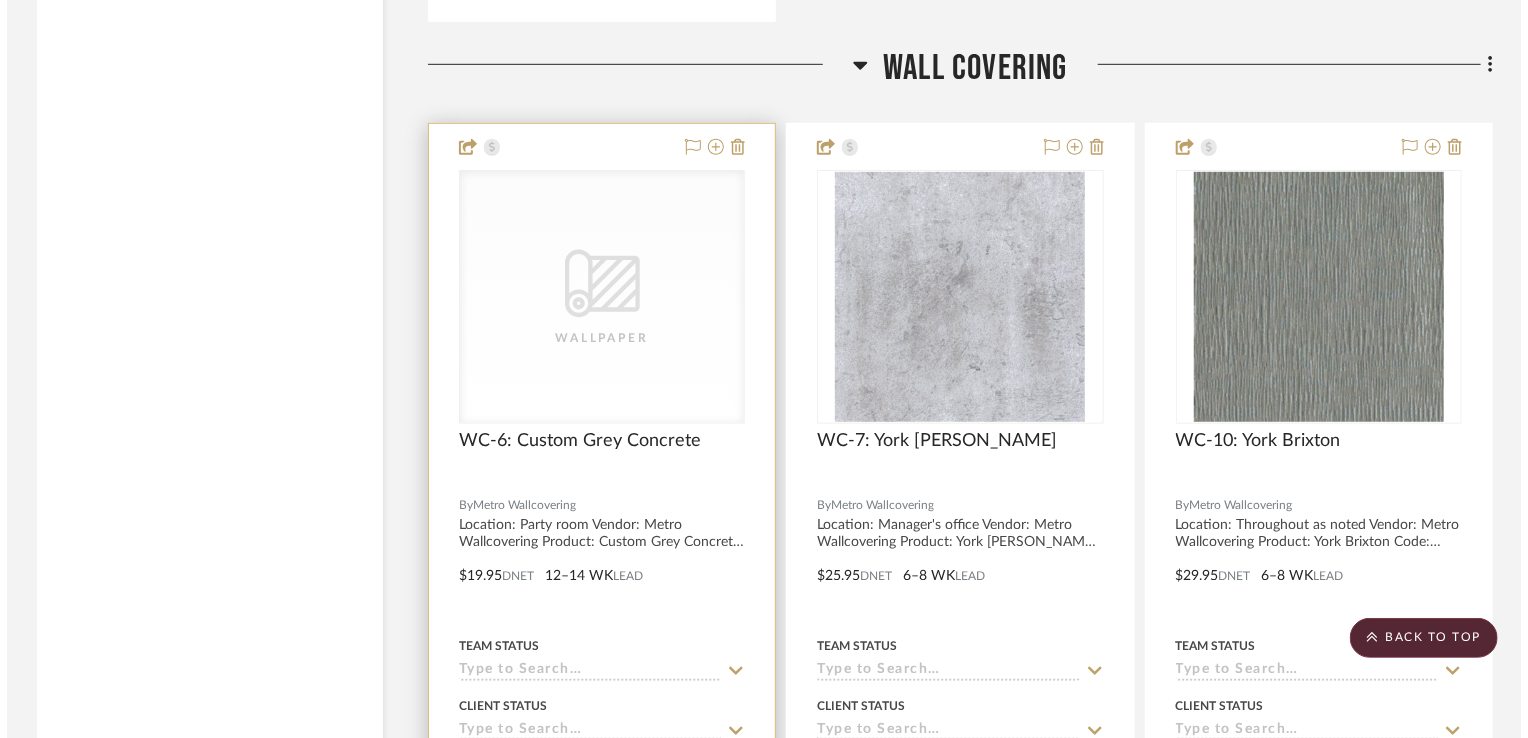 scroll, scrollTop: 0, scrollLeft: 0, axis: both 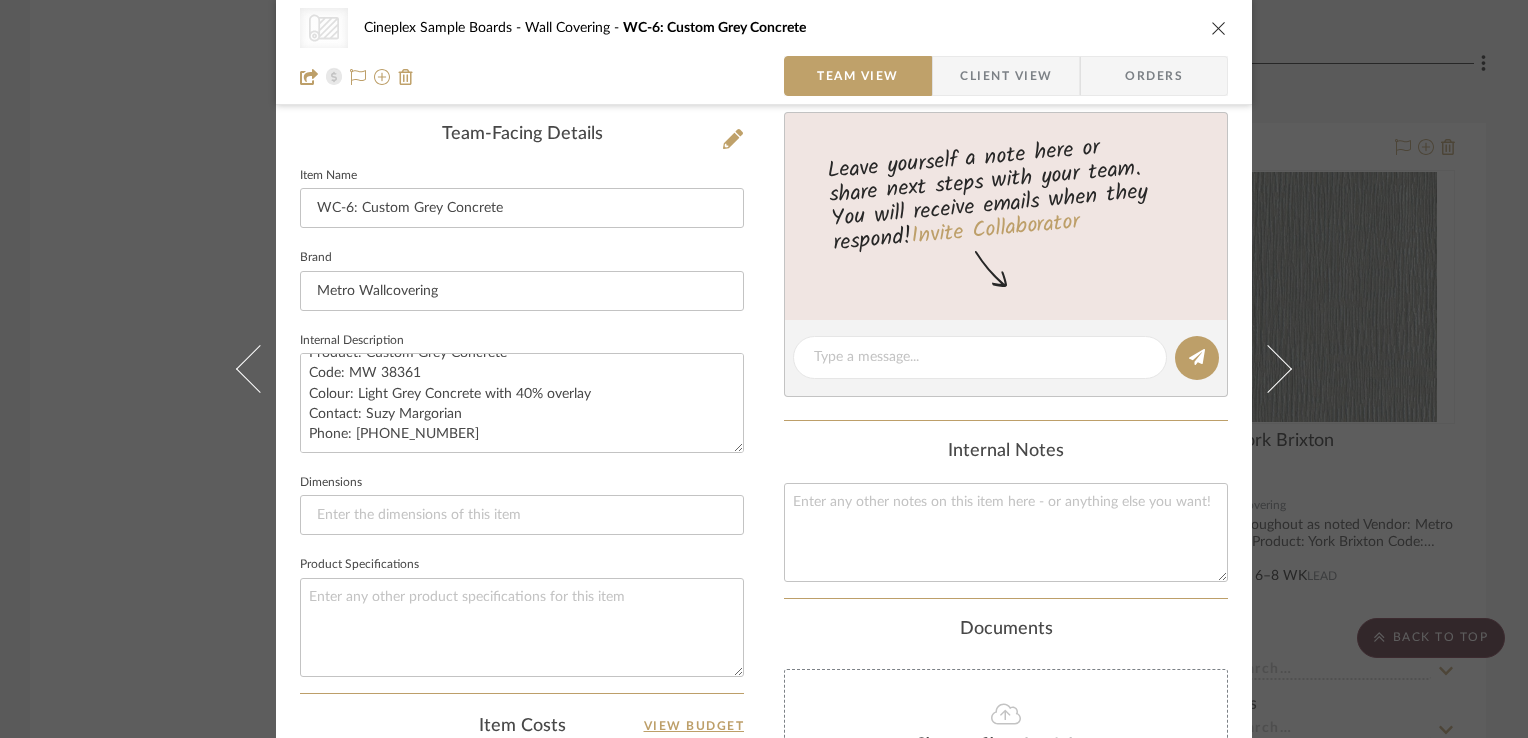 drag, startPoint x: 1194, startPoint y: 43, endPoint x: 1210, endPoint y: 29, distance: 21.260292 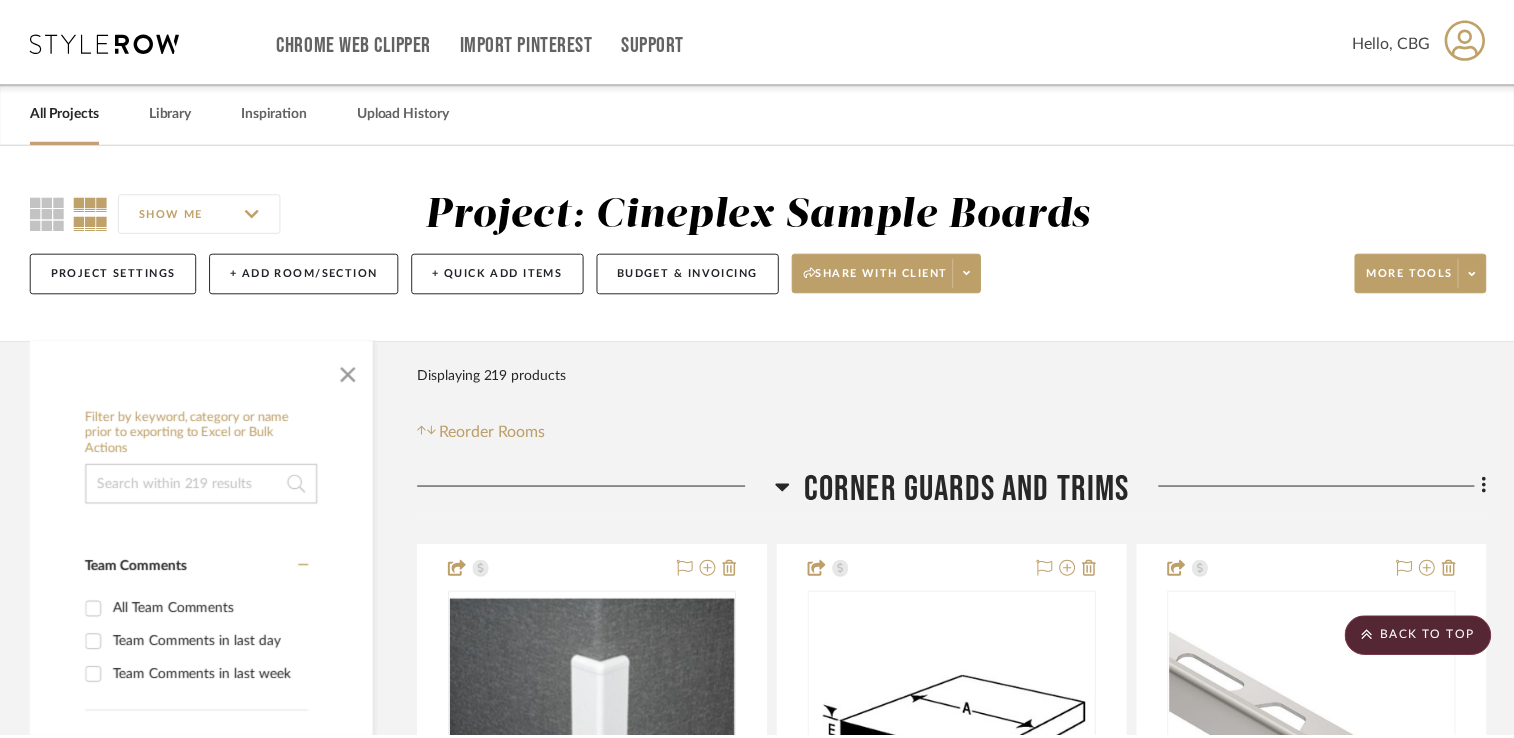scroll, scrollTop: 15773, scrollLeft: 0, axis: vertical 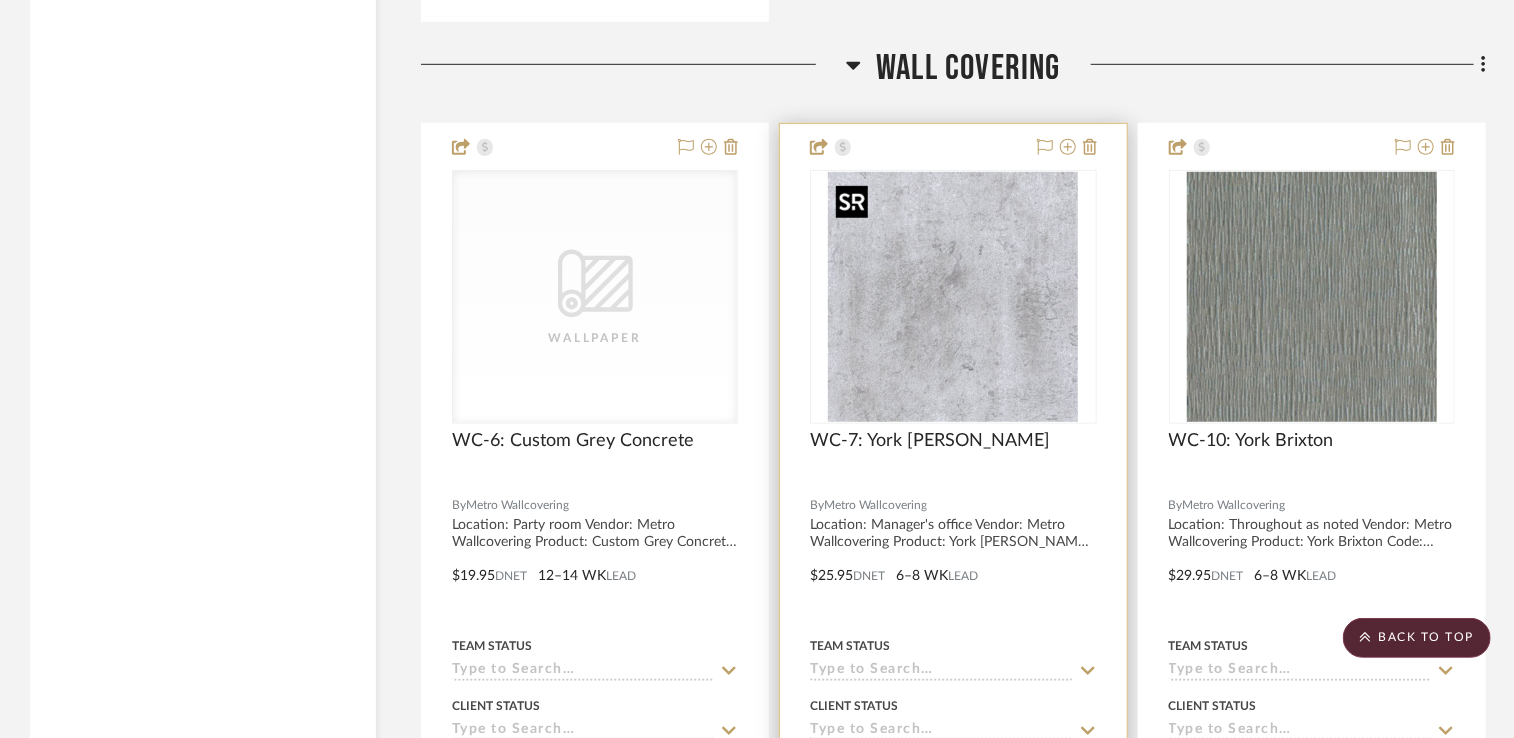 click at bounding box center (953, 297) 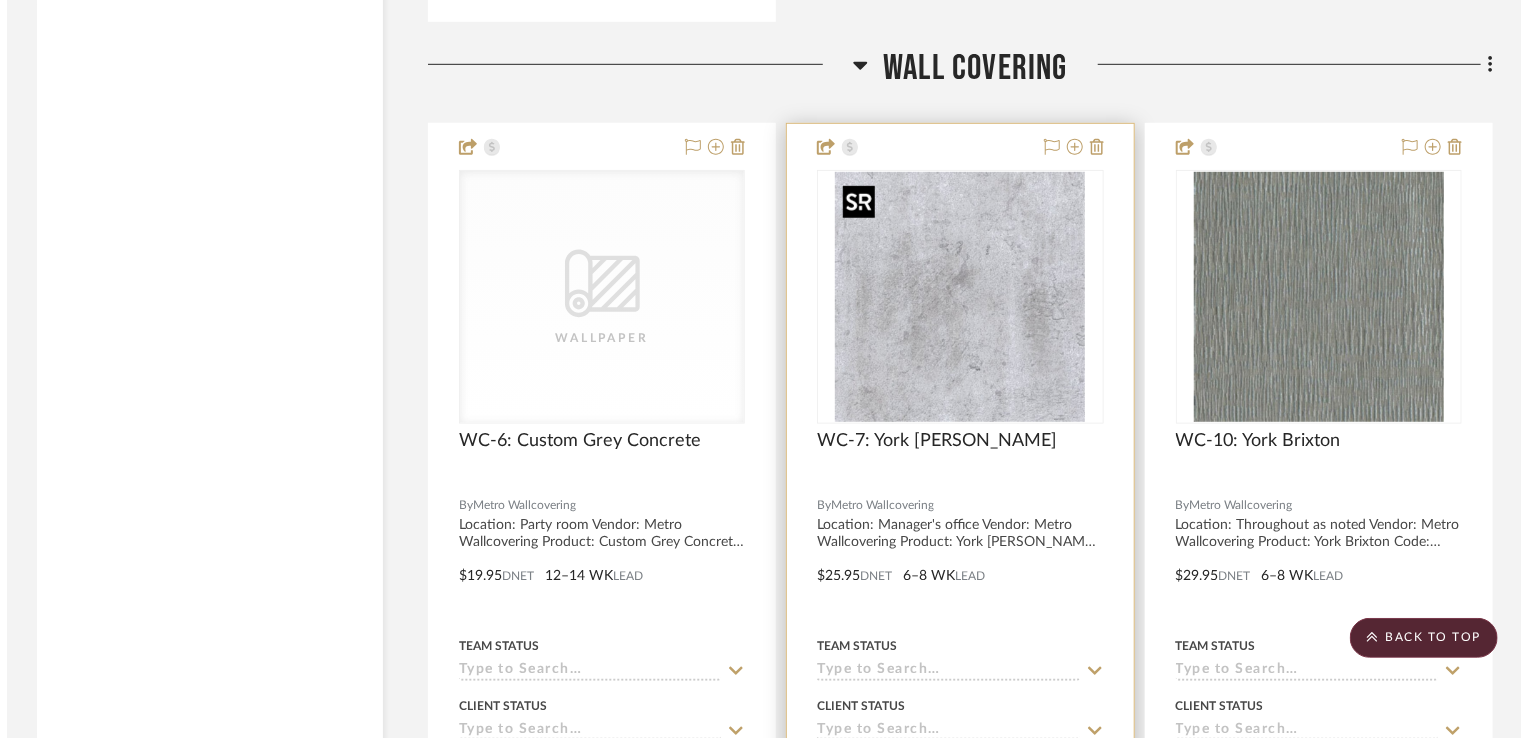 scroll, scrollTop: 0, scrollLeft: 0, axis: both 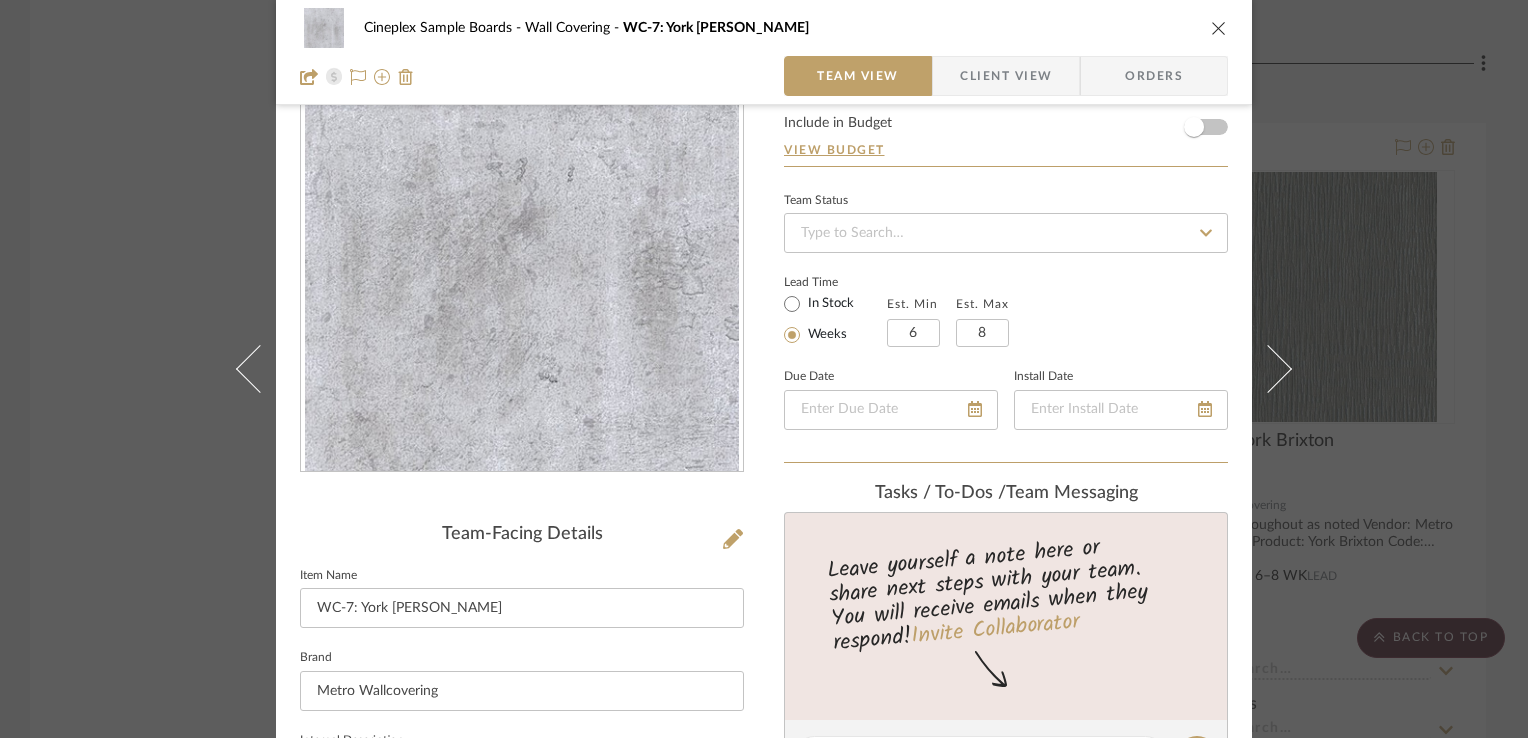 click on "Cineplex Sample Boards Wall Covering WC-7: York [PERSON_NAME]" at bounding box center (764, 28) 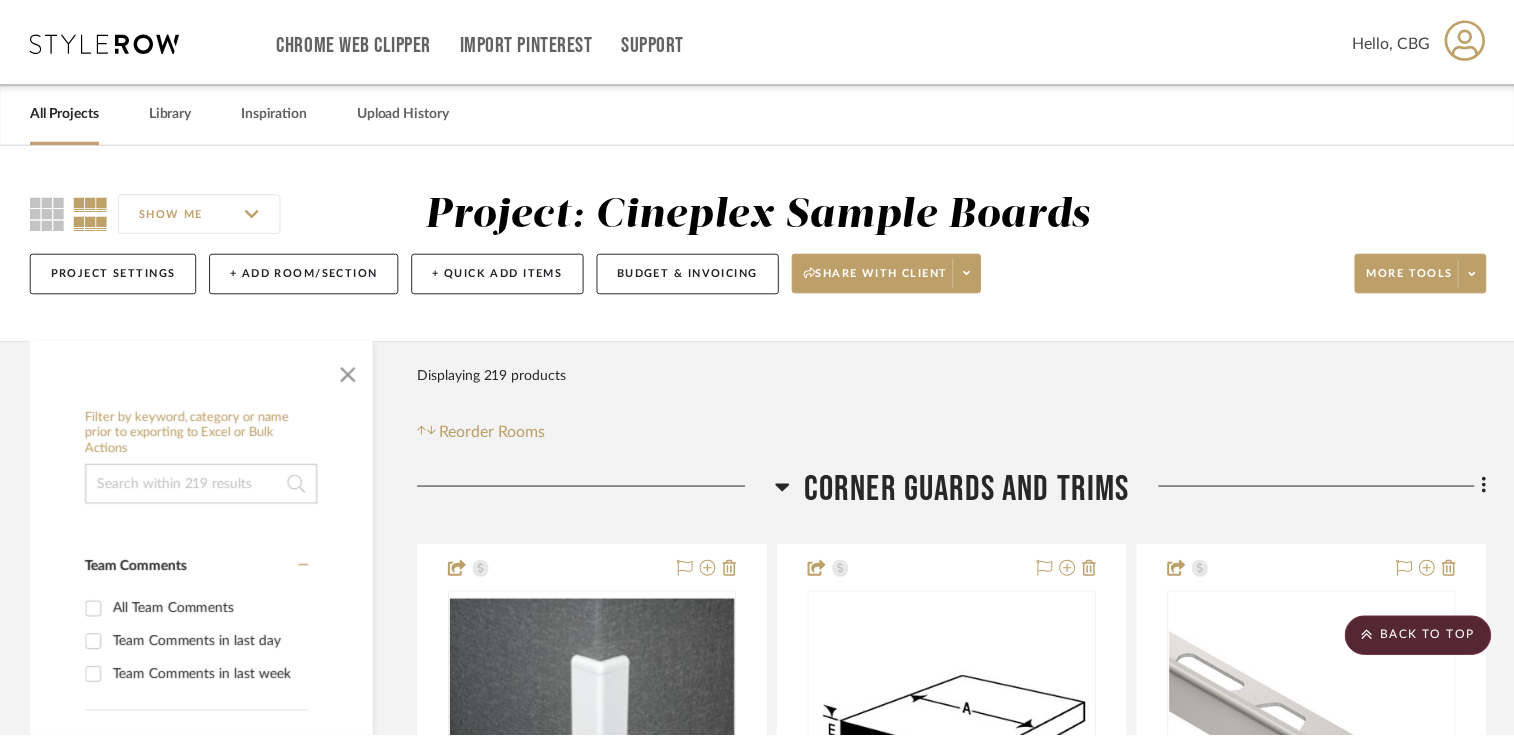 scroll, scrollTop: 15773, scrollLeft: 0, axis: vertical 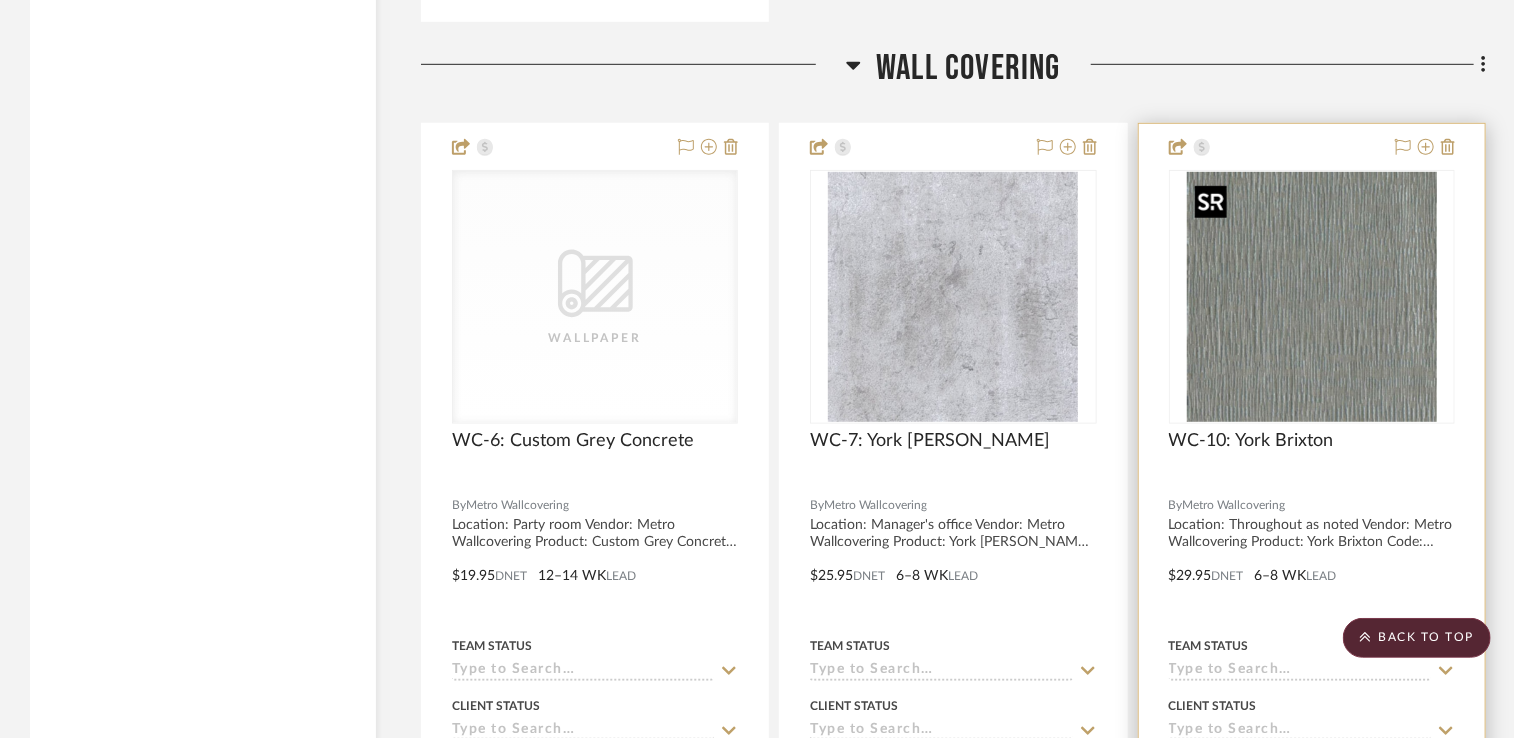 click at bounding box center (1312, 297) 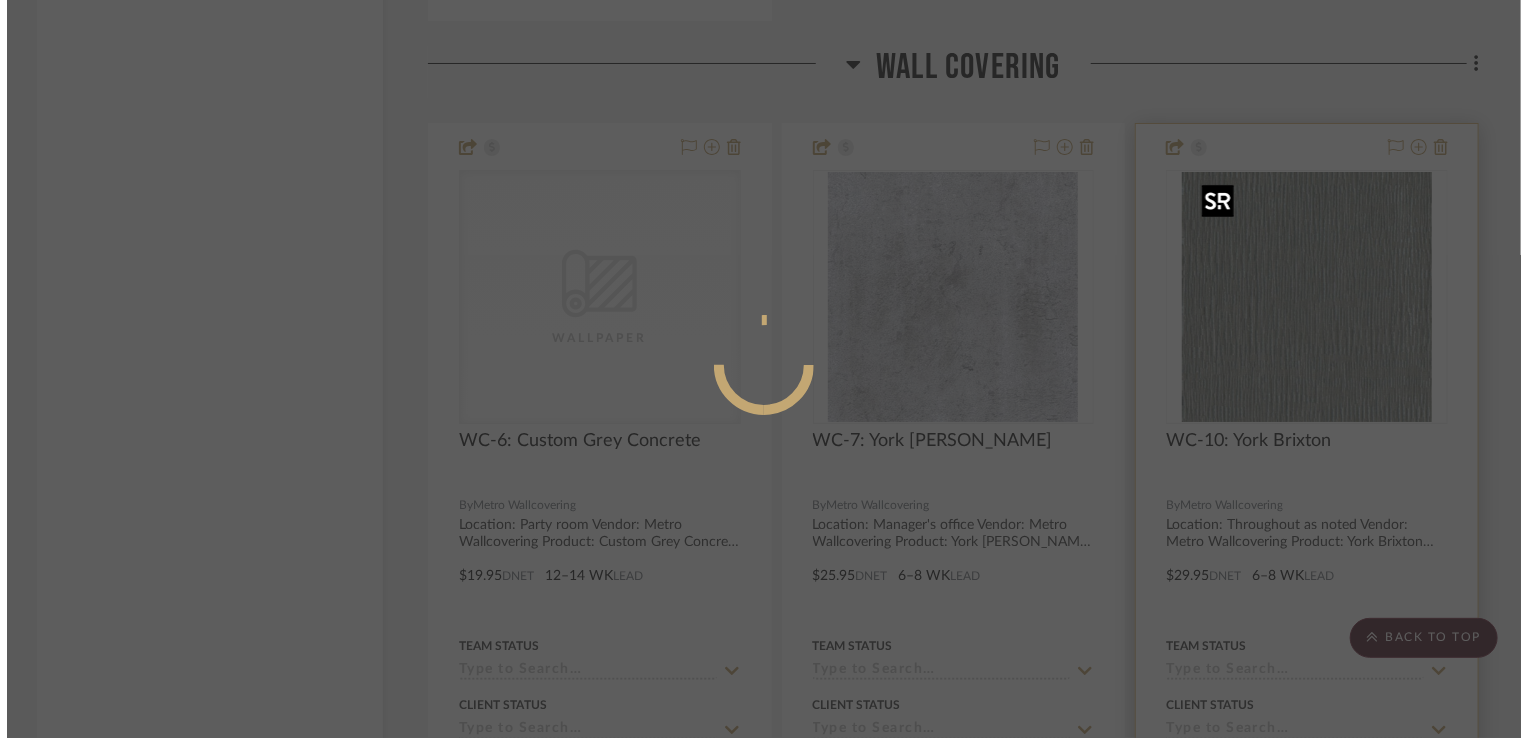 scroll, scrollTop: 0, scrollLeft: 0, axis: both 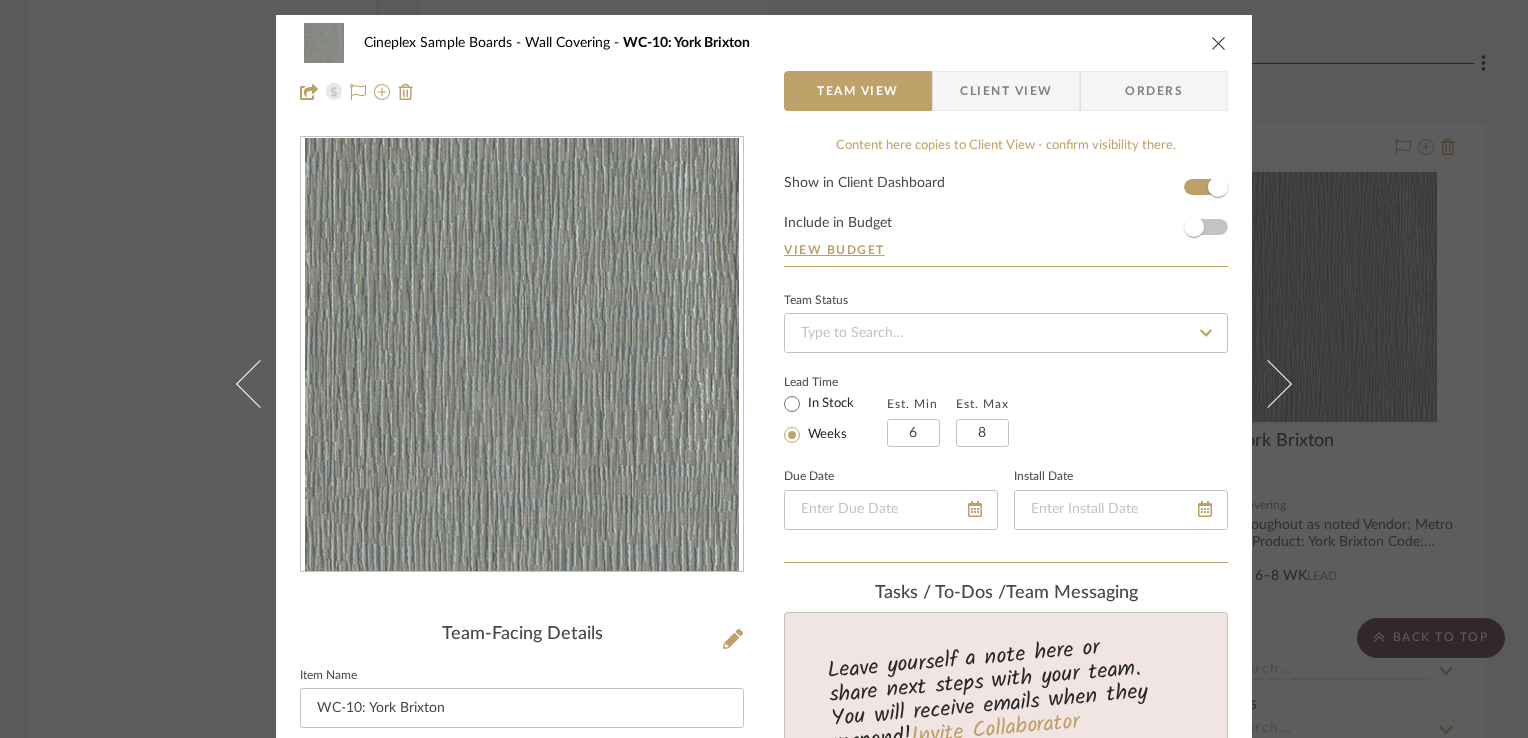 click at bounding box center (1219, 43) 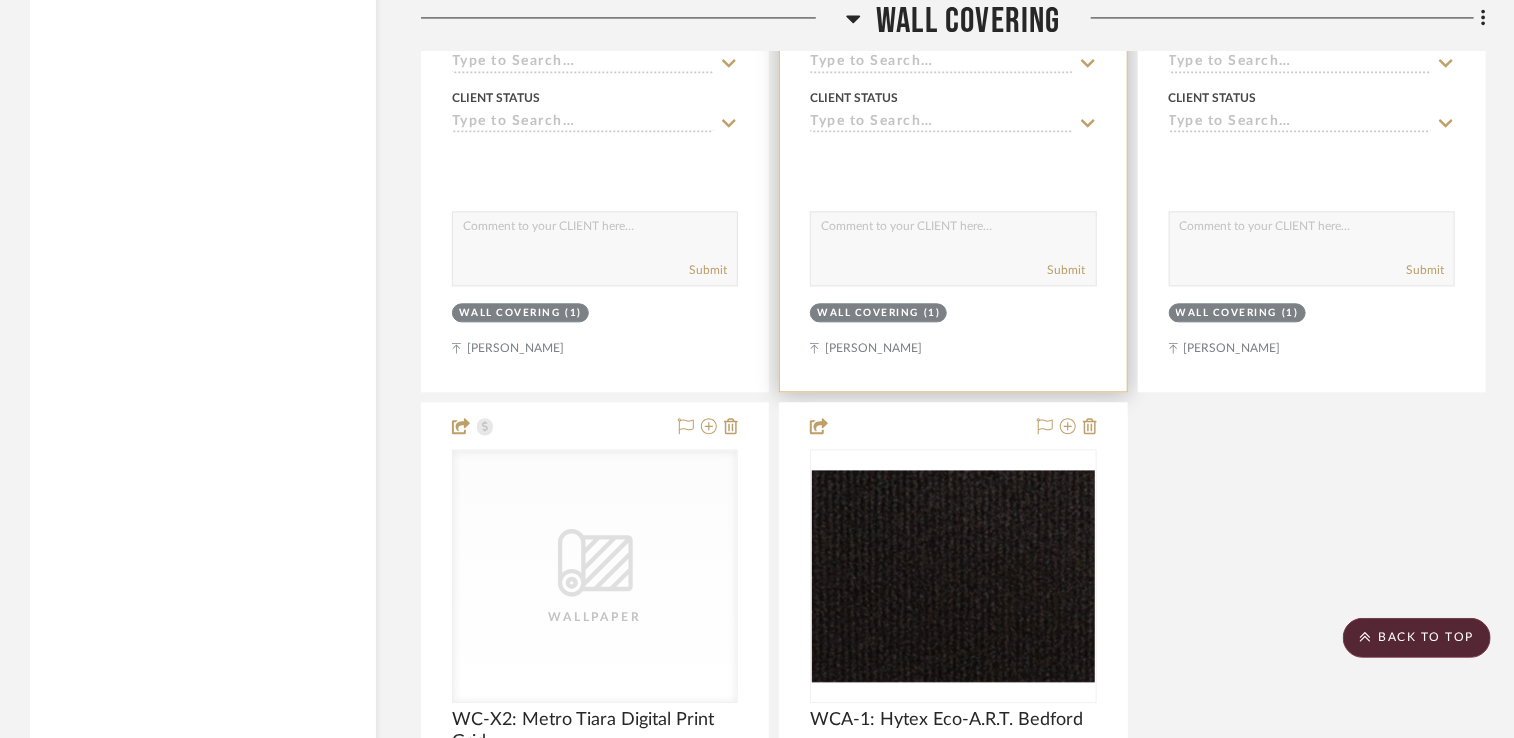 scroll, scrollTop: 17273, scrollLeft: 0, axis: vertical 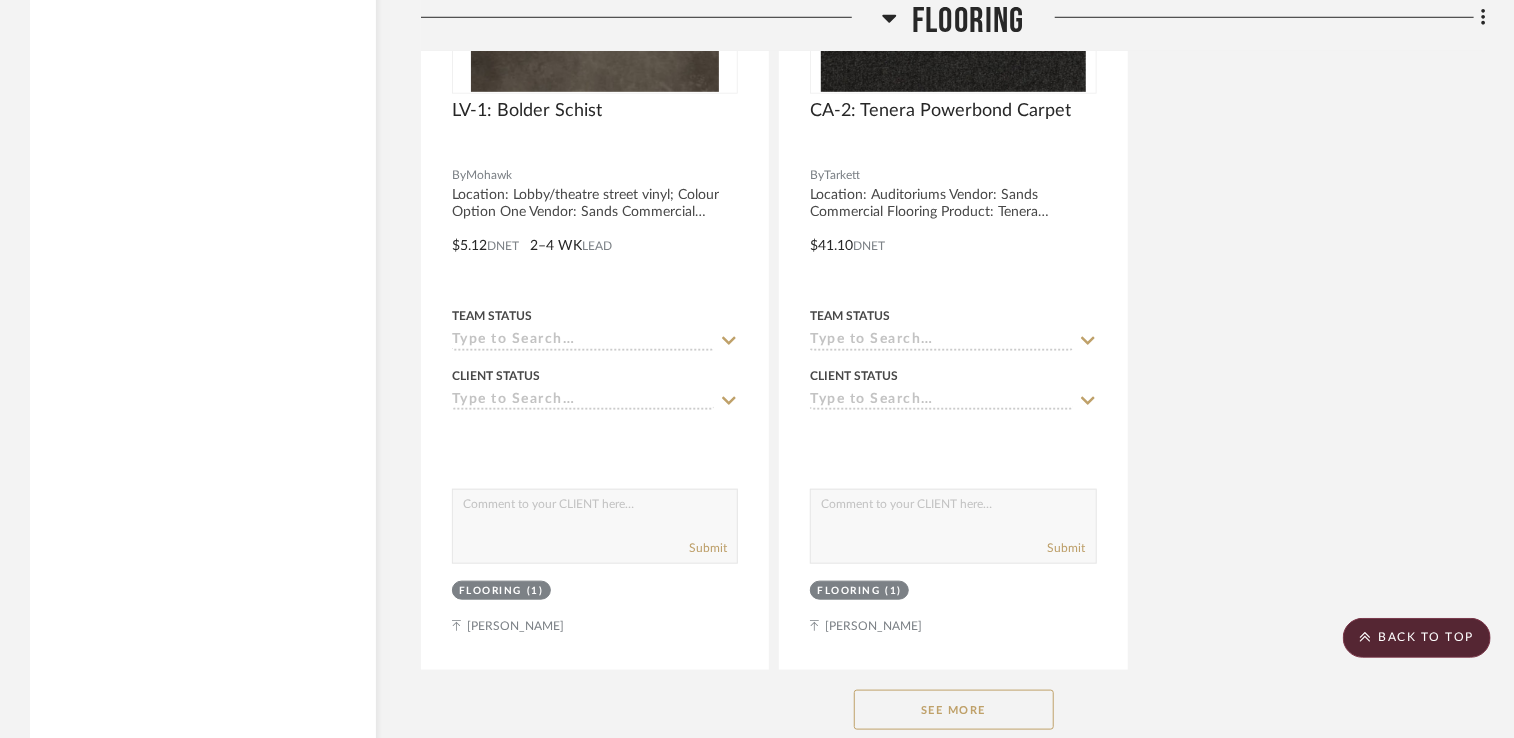 click on "Chrome Web Clipper   Import Pinterest   Support   All Projects   Library   Inspiration   Upload History  Hello, CBG SHOW ME  Project: Cineplex Sample Boards   Project Settings   + Add Room/Section   + Quick Add Items   Budget & Invoicing   Share with client   More tools  Filter by keyword, category or name prior to exporting to Excel or Bulk Actions Team Comments All Team Comments Team Comments in last day Team Comments in last week Flagged Shared with Client Client Feedback No Feedback  (161)  Client Comments All Client Comments Client Comments in last day Client Comments in last week Added To PO Category  Seating   (12)   Tables   (9)   Architectural Finishes   (35)   Tile & Stone   (31)   Paint   (21)   Flooring   (19)   Lighting   (12)   Uncategorized   (12)   Wallcoverings   (6)   Electronics   (3)   Mirrors   (2)   Accessories    (1)   Architectural Elements   (1)  Brand Anatolia Tile  (2)  [PERSON_NAME] Flooring  (1)  [PERSON_NAME]  (19)  Bum Contract Furniture  (1)  Centura Tile  (2)   (1)   (1)" at bounding box center [757, -4223] 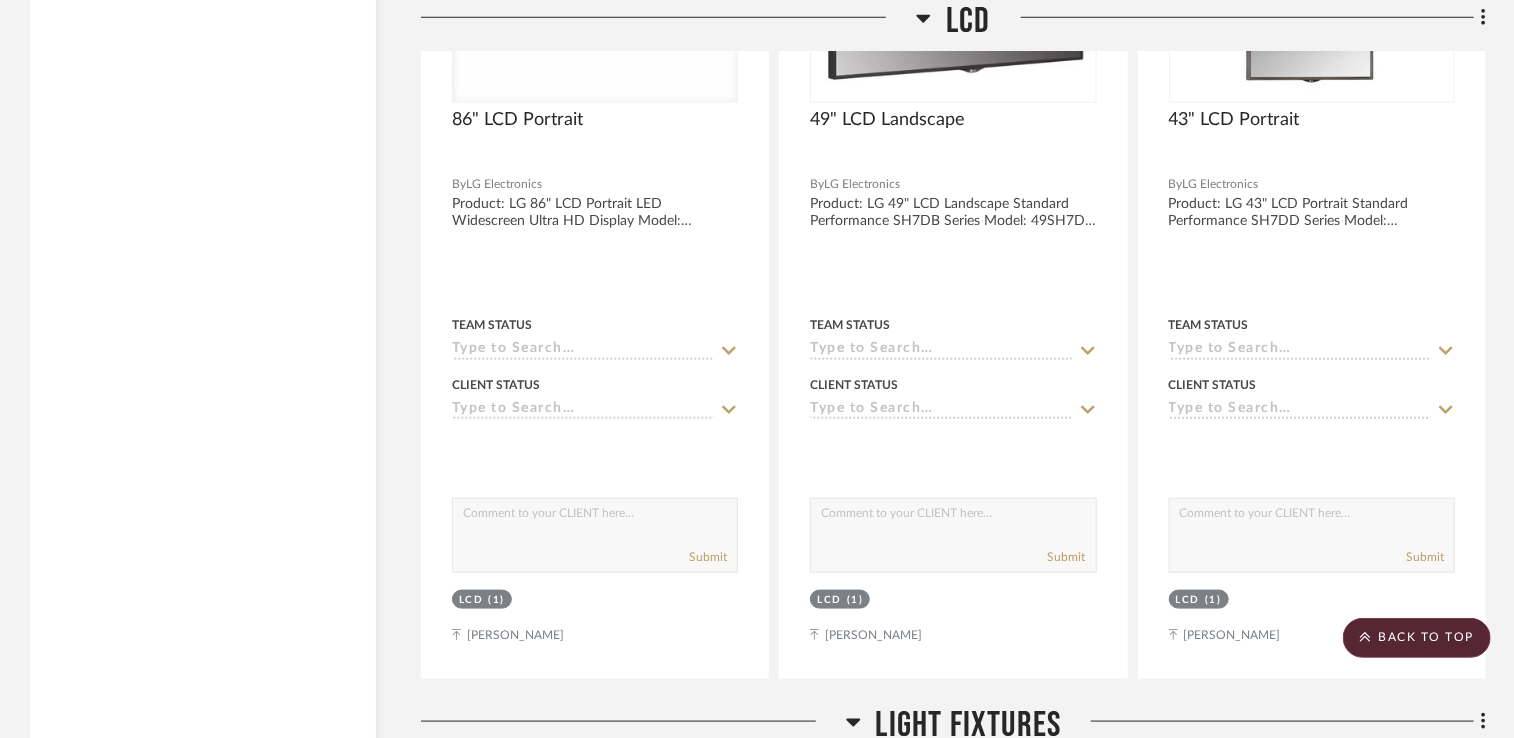 scroll, scrollTop: 8573, scrollLeft: 0, axis: vertical 